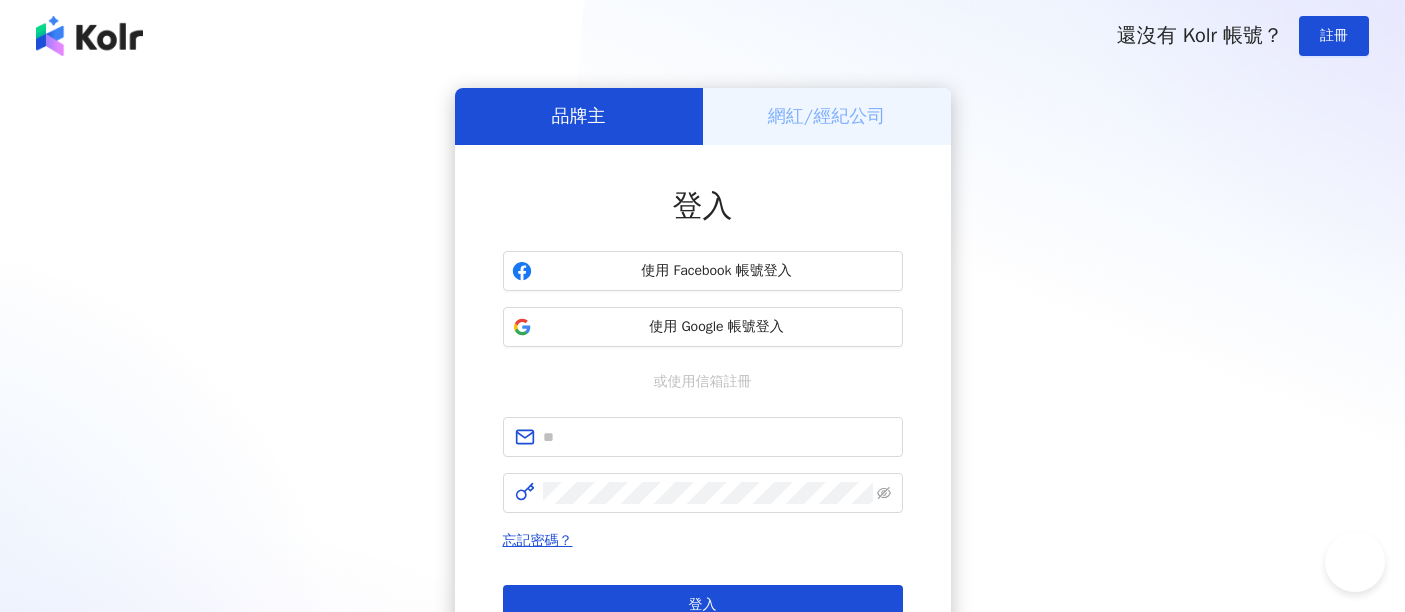 scroll, scrollTop: 0, scrollLeft: 0, axis: both 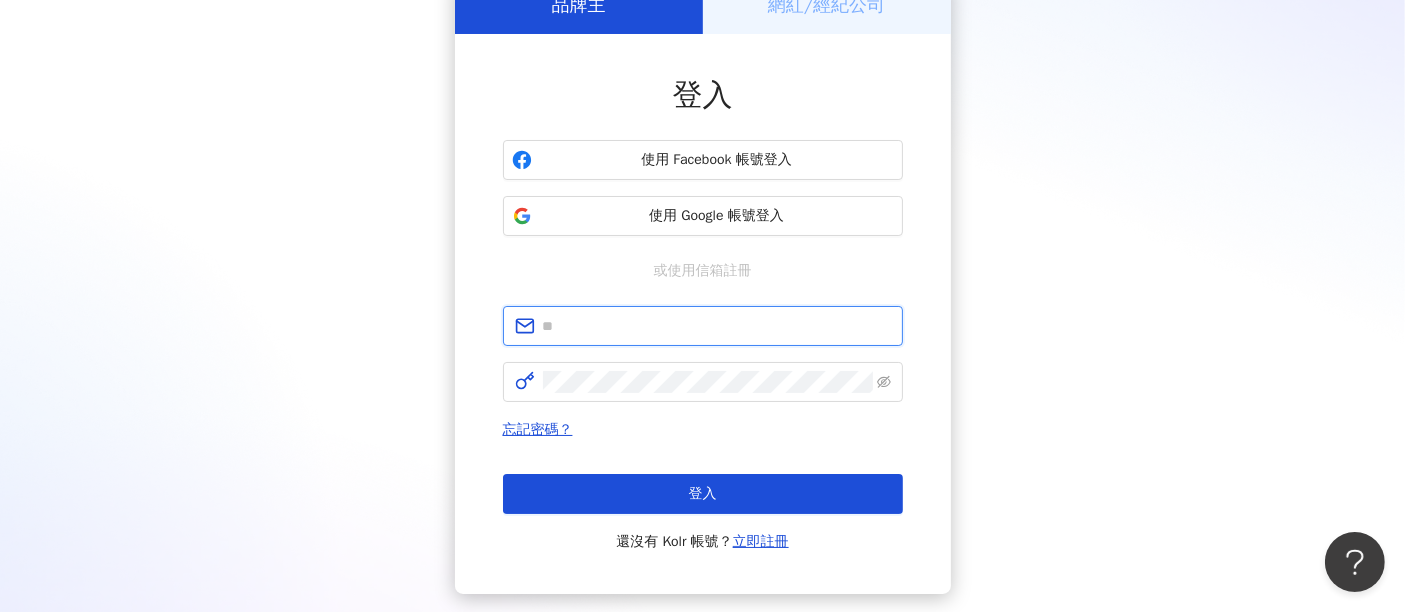 click at bounding box center [717, 326] 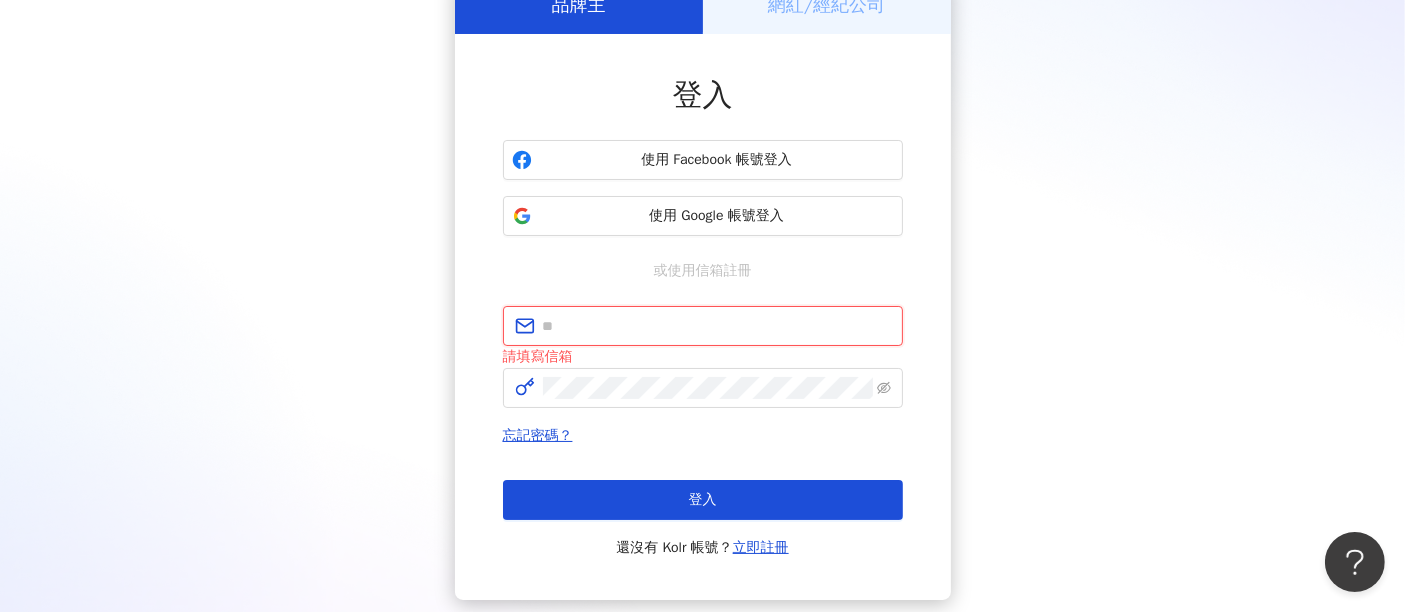 type on "**********" 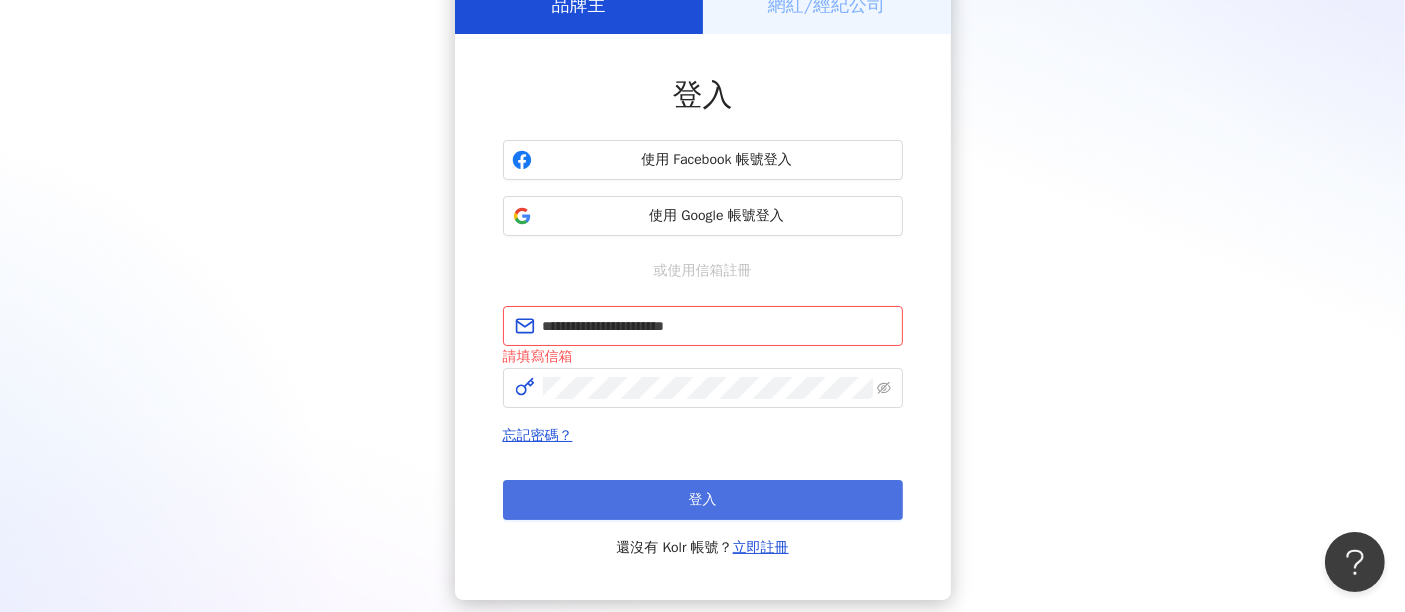 click on "登入" at bounding box center (703, 500) 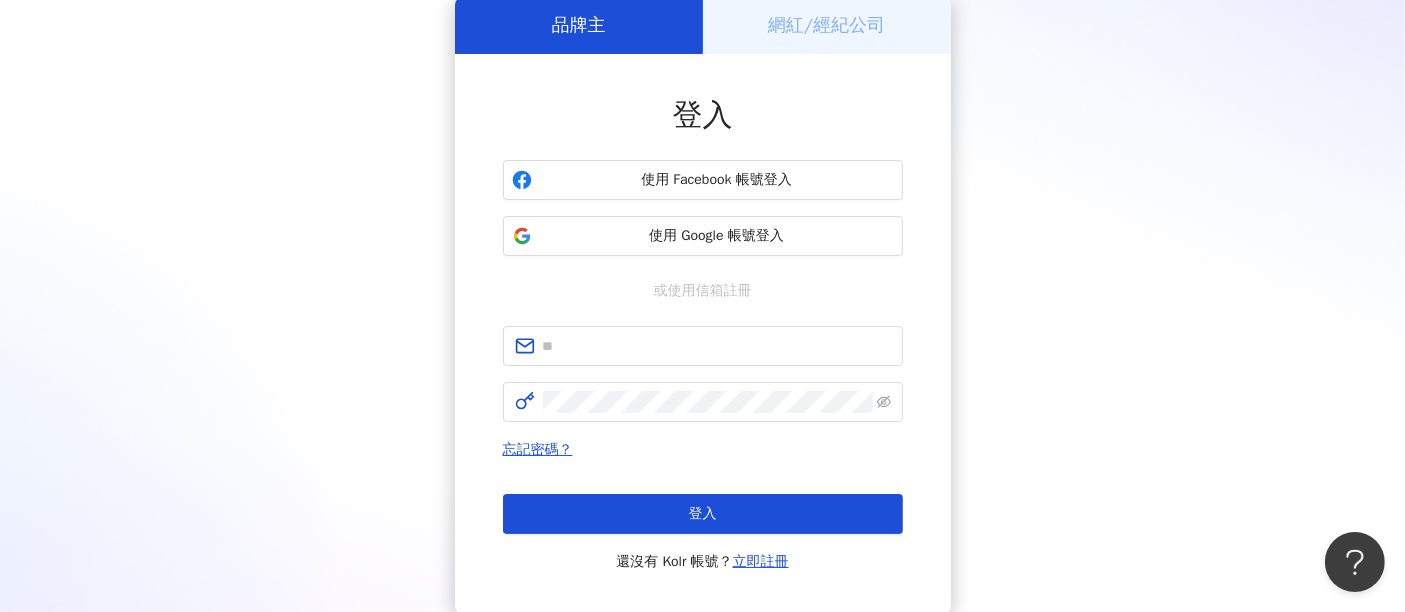 scroll, scrollTop: 111, scrollLeft: 0, axis: vertical 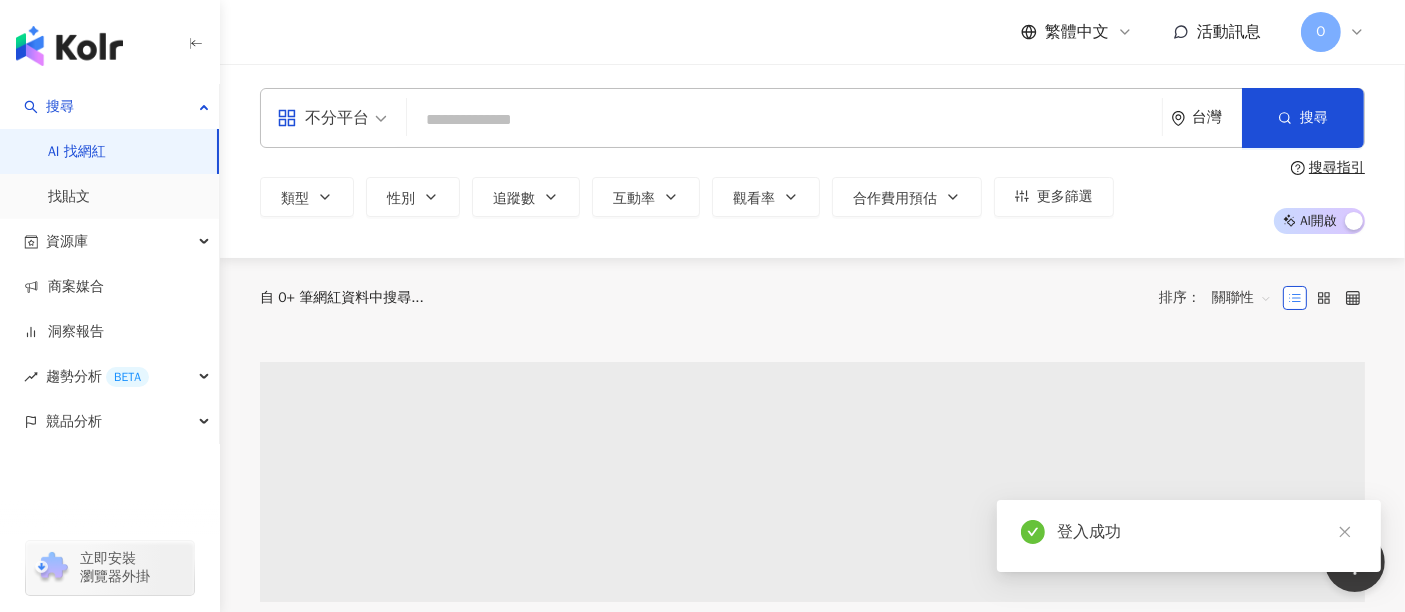 click at bounding box center (784, 120) 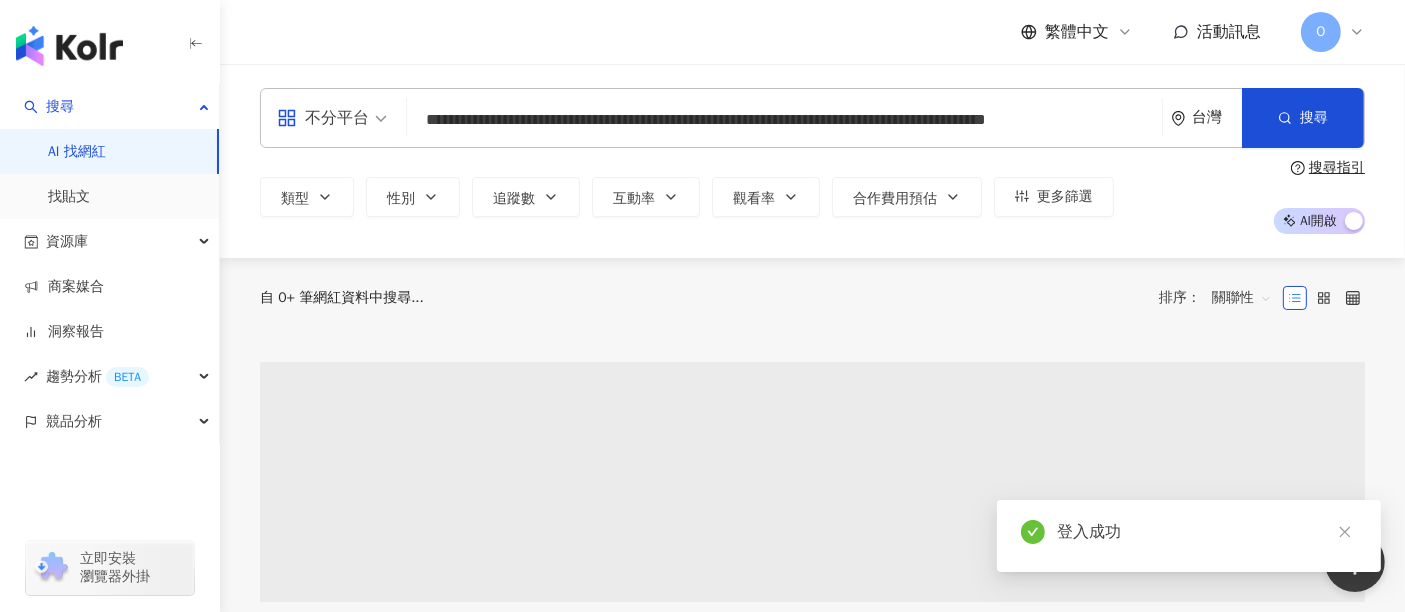 scroll, scrollTop: 0, scrollLeft: 174, axis: horizontal 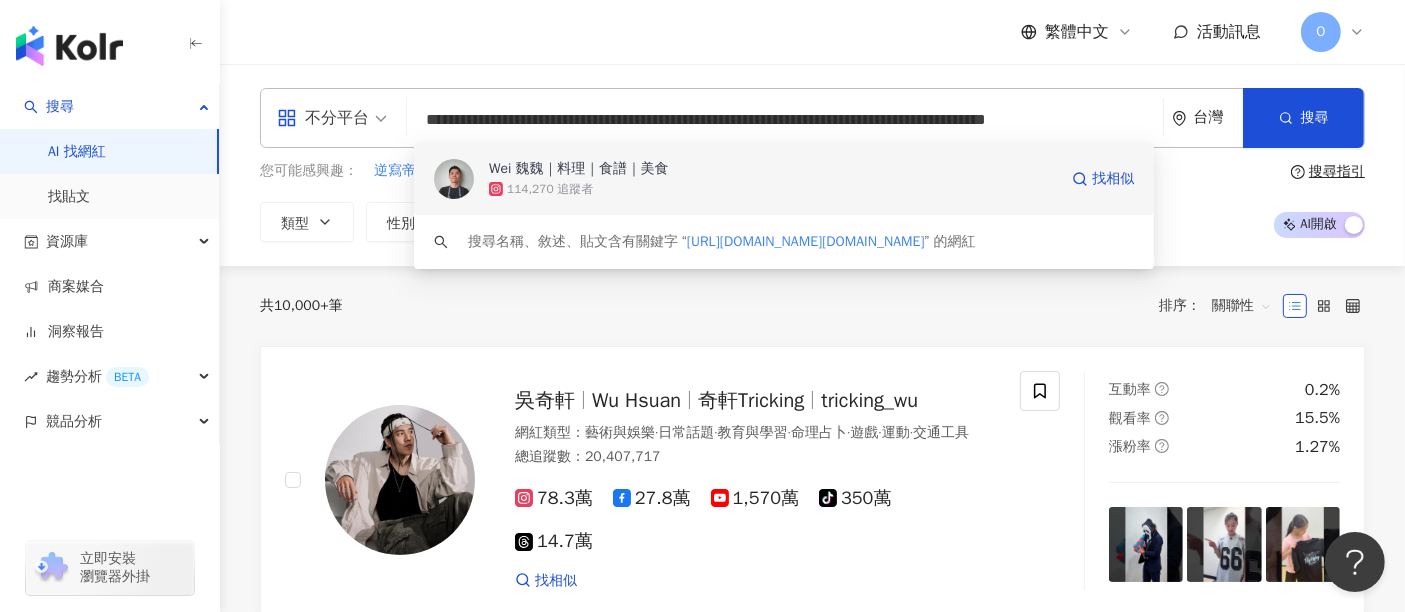 click on "Wei 魏魏｜料理｜食譜｜美食" at bounding box center (579, 169) 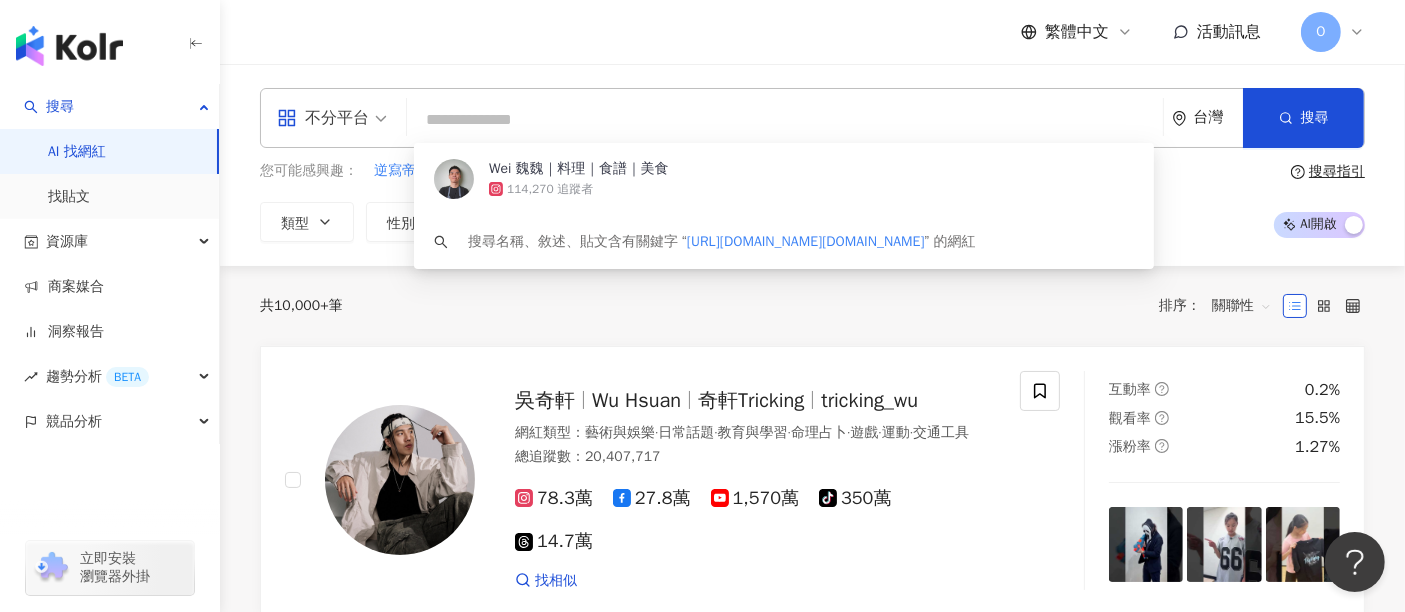 scroll, scrollTop: 0, scrollLeft: 0, axis: both 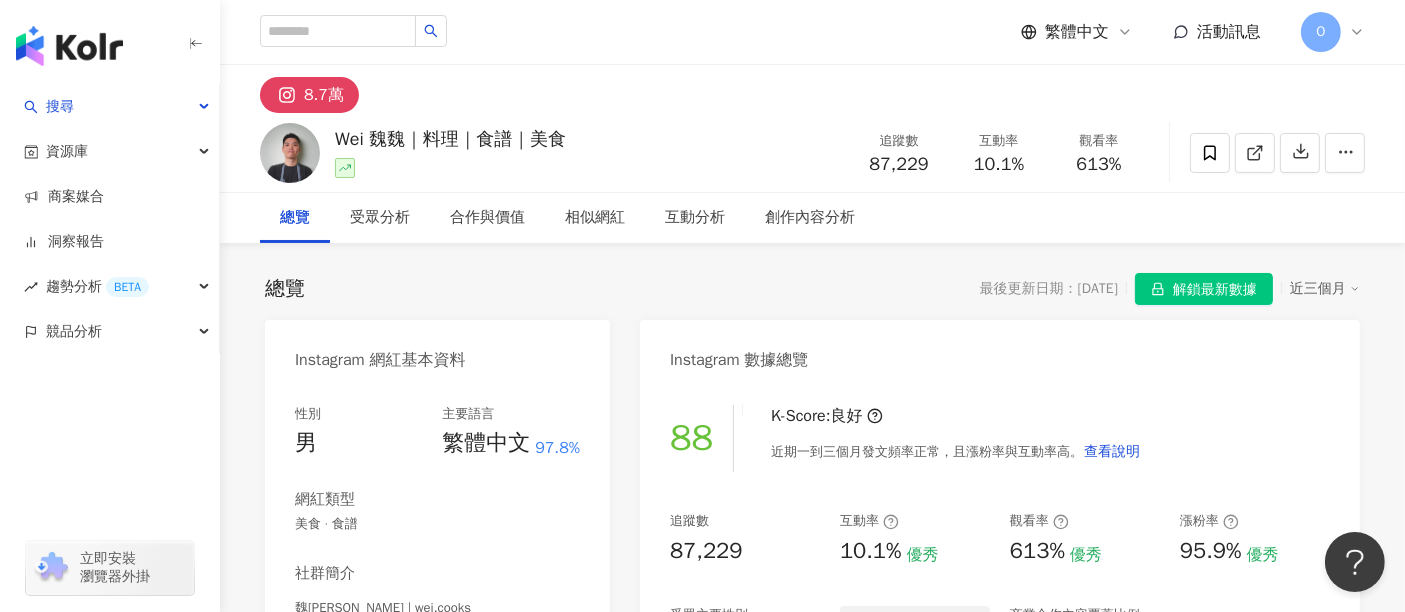 click on "解鎖最新數據" at bounding box center [1215, 290] 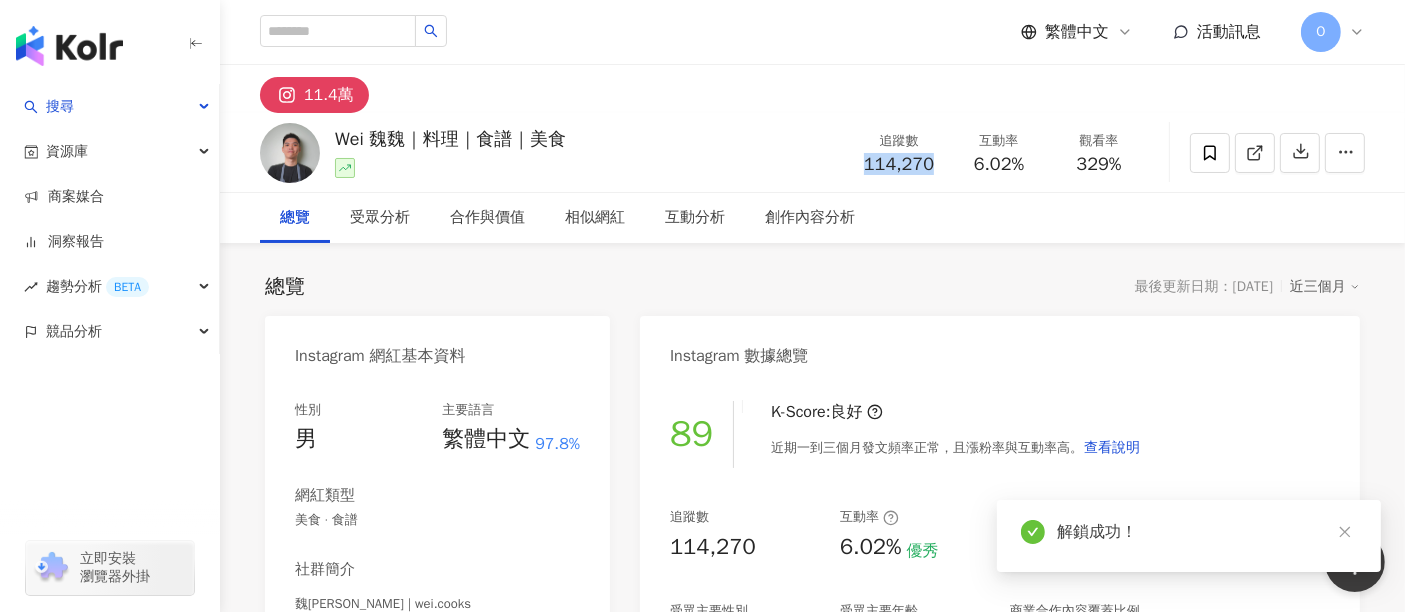 drag, startPoint x: 932, startPoint y: 161, endPoint x: 862, endPoint y: 163, distance: 70.028564 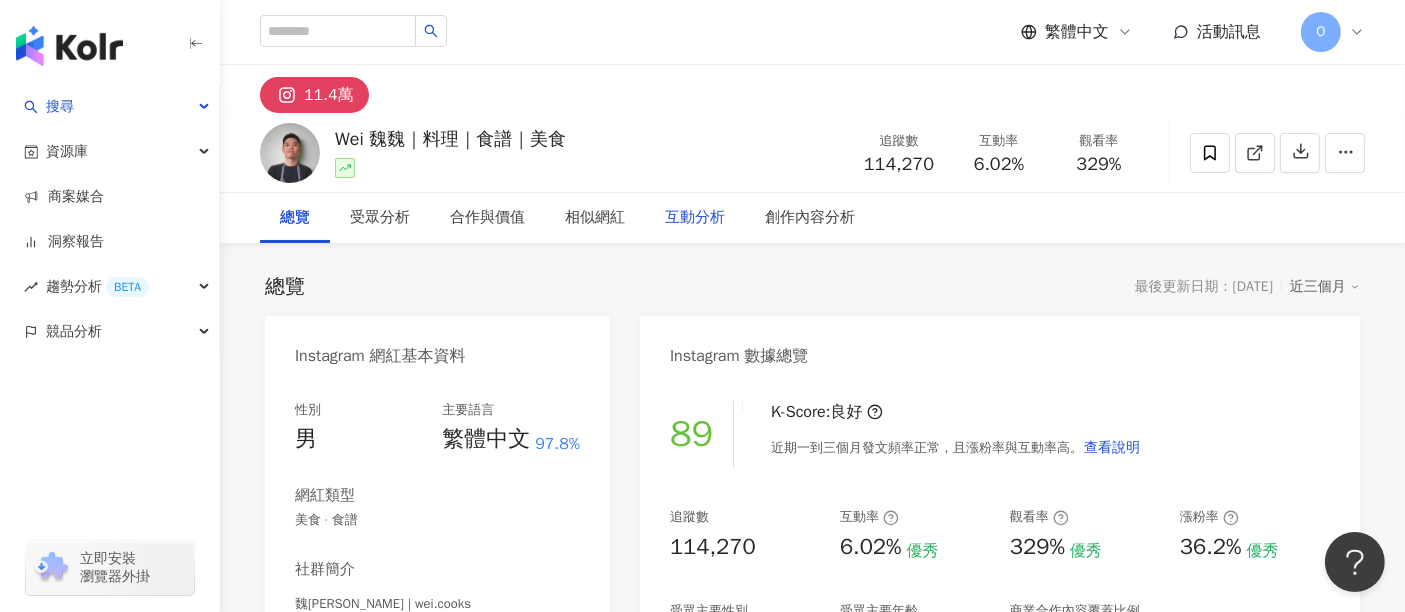 click on "互動分析" at bounding box center [695, 218] 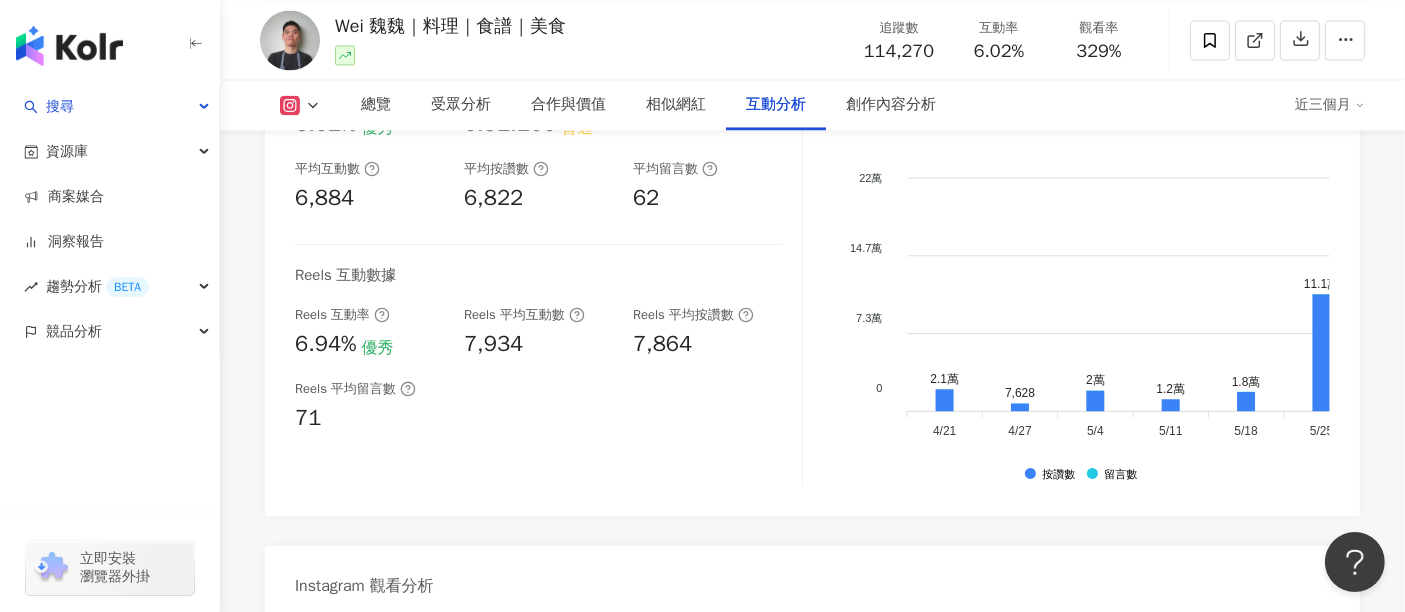 scroll, scrollTop: 4117, scrollLeft: 0, axis: vertical 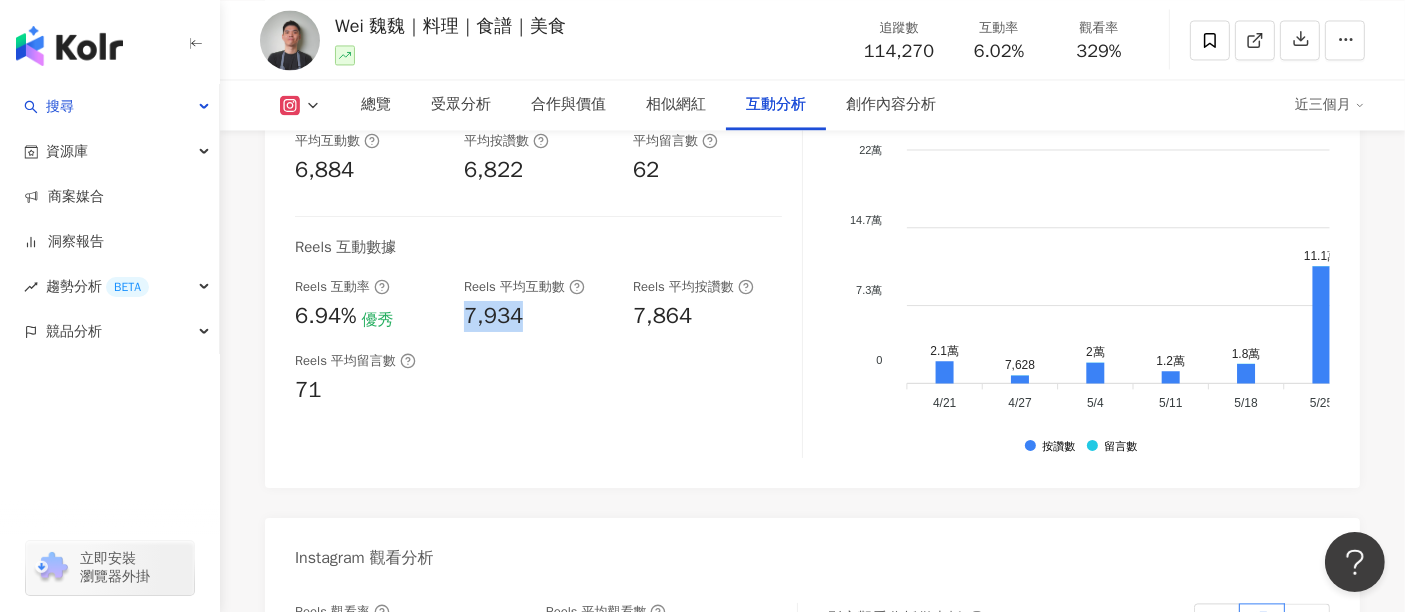 drag, startPoint x: 538, startPoint y: 316, endPoint x: 468, endPoint y: 324, distance: 70.45566 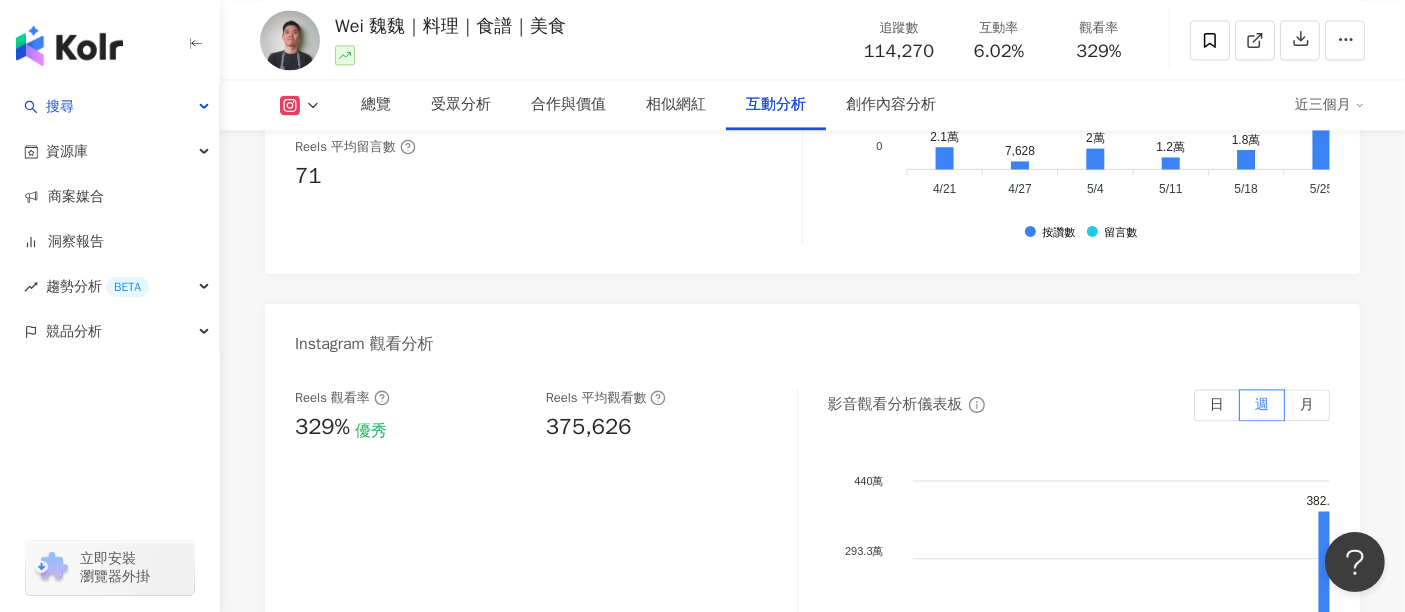 scroll, scrollTop: 4339, scrollLeft: 0, axis: vertical 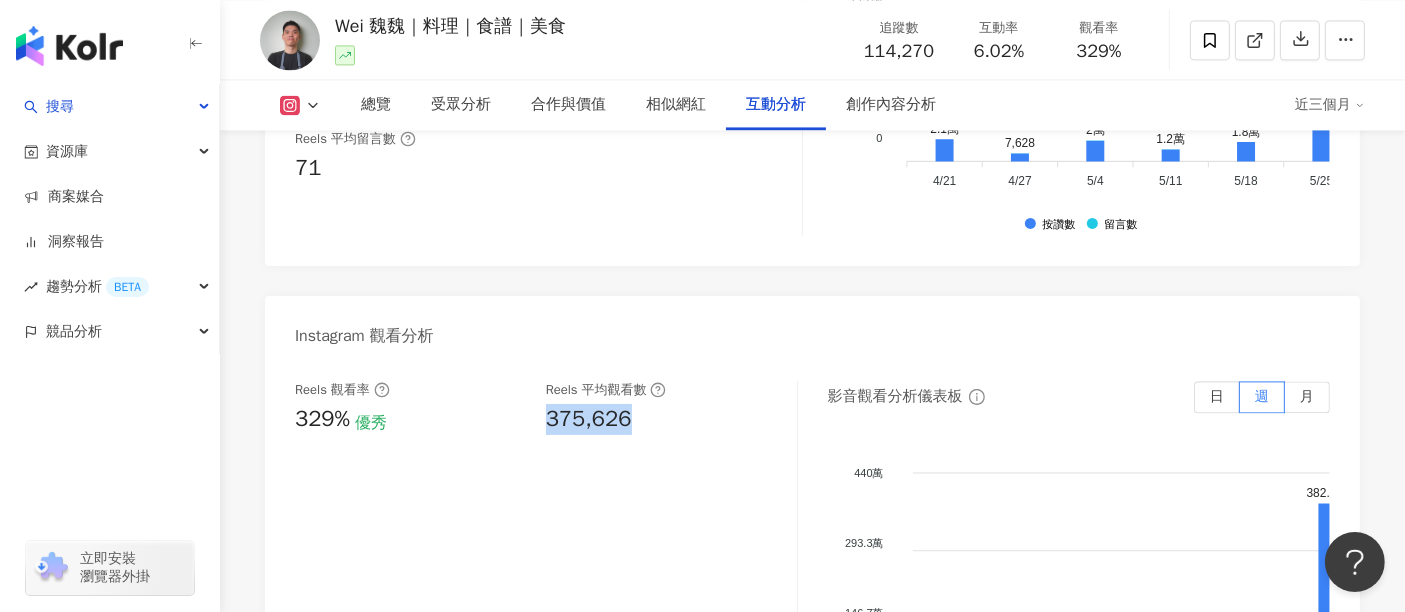 drag, startPoint x: 631, startPoint y: 422, endPoint x: 546, endPoint y: 425, distance: 85.052925 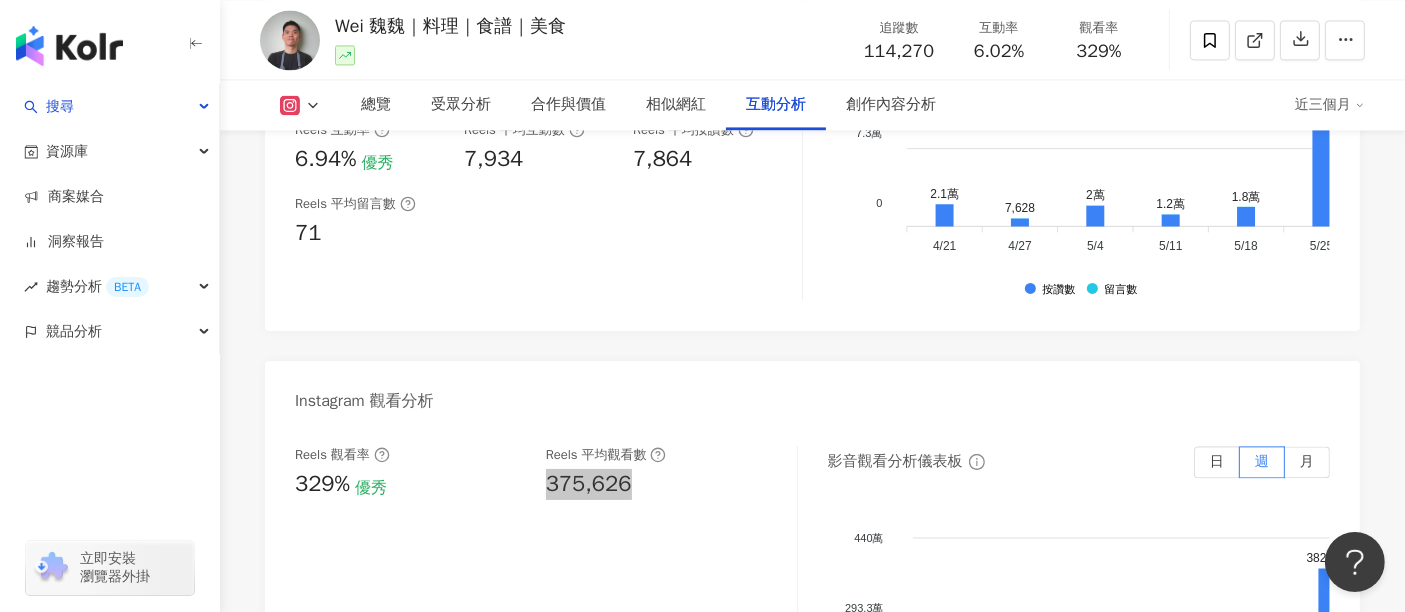 scroll, scrollTop: 4228, scrollLeft: 0, axis: vertical 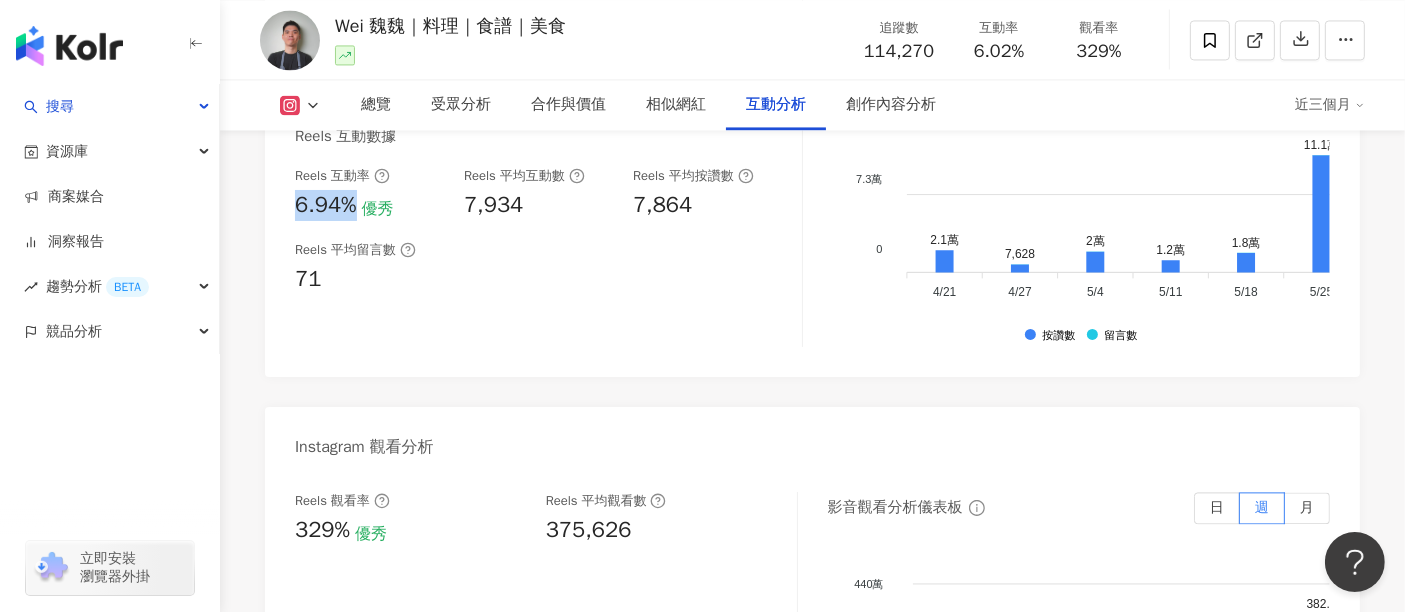 drag, startPoint x: 294, startPoint y: 201, endPoint x: 359, endPoint y: 205, distance: 65.12296 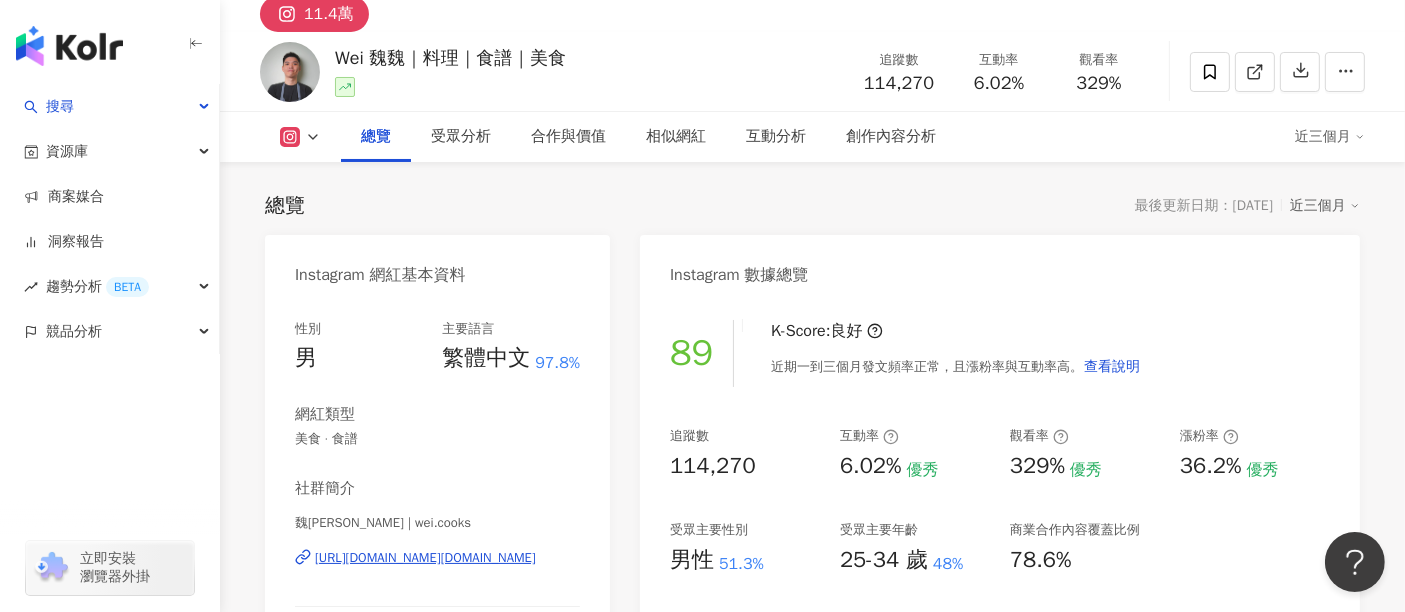 scroll, scrollTop: 0, scrollLeft: 0, axis: both 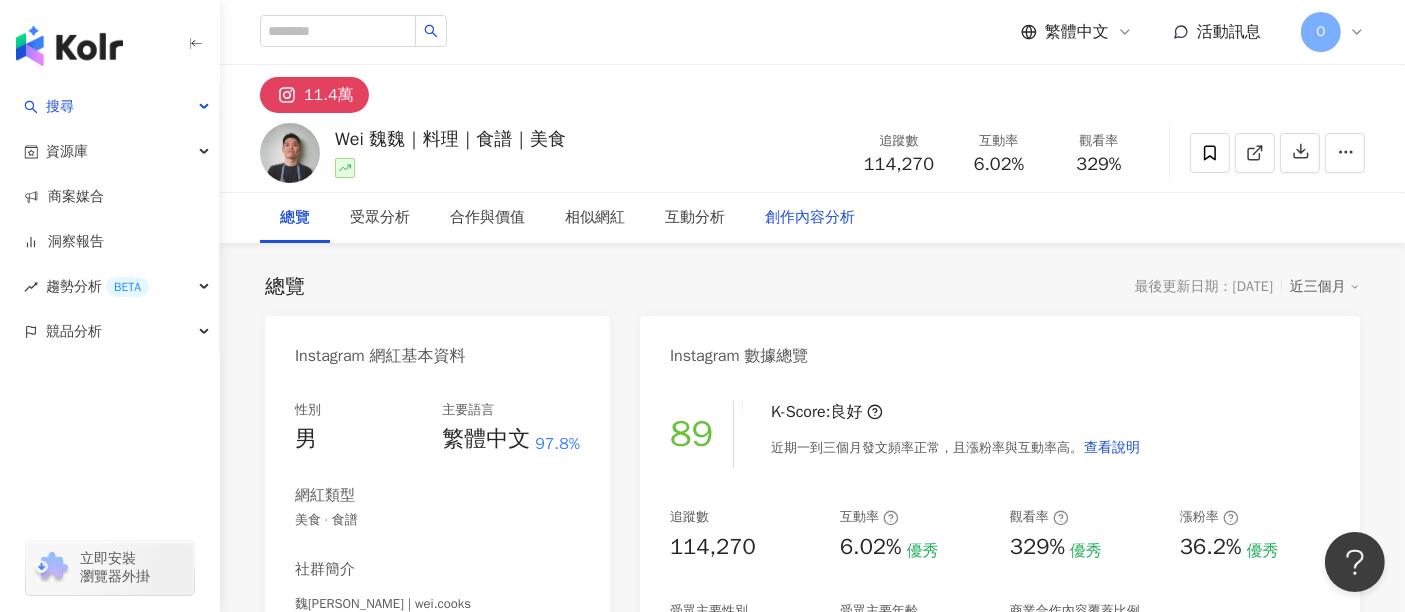 click on "創作內容分析" at bounding box center [810, 218] 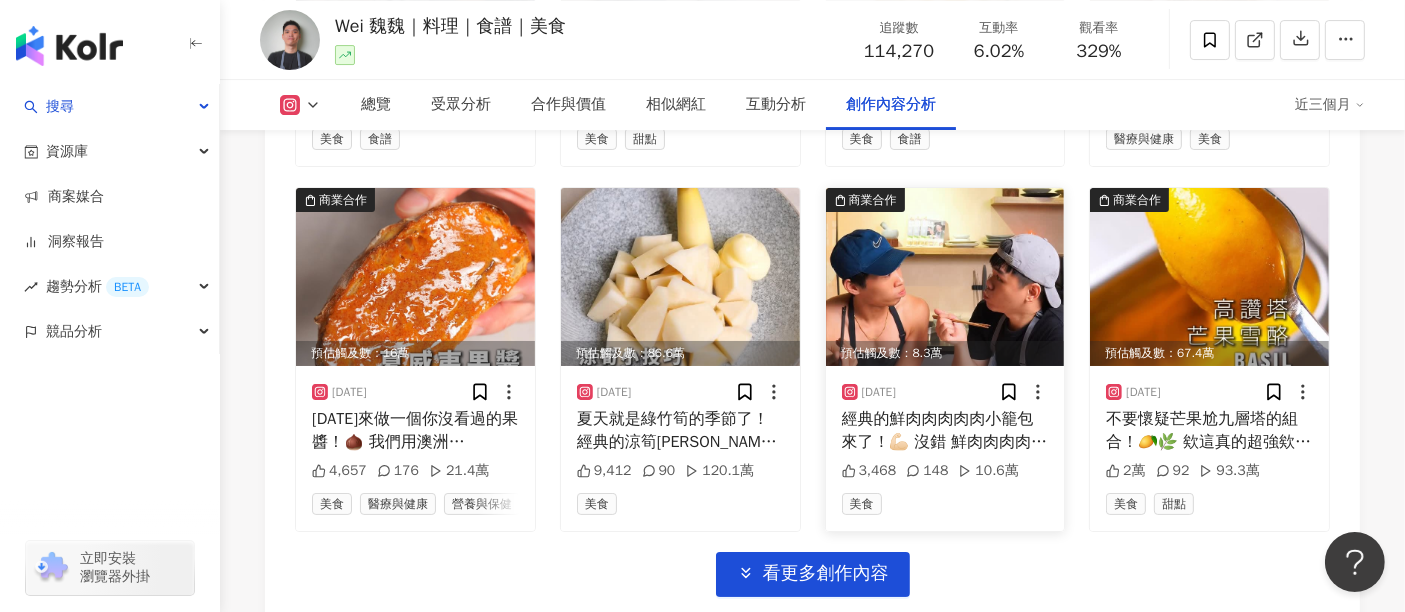 scroll, scrollTop: 6552, scrollLeft: 0, axis: vertical 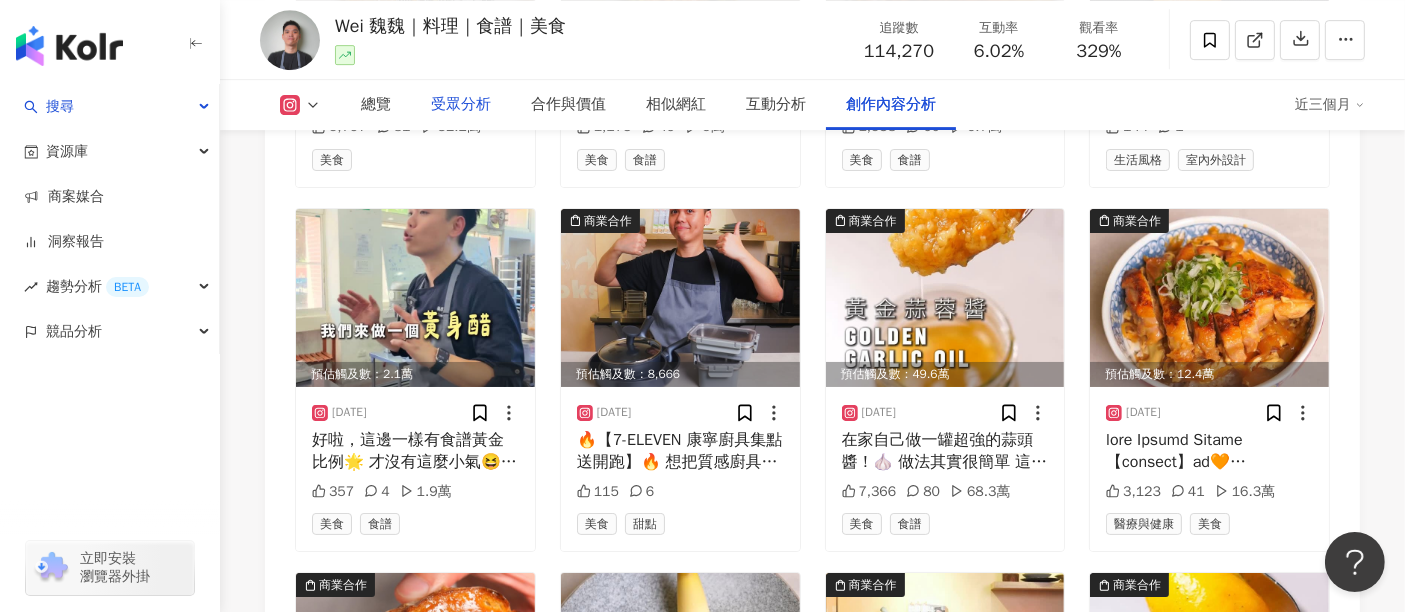 click on "受眾分析" at bounding box center (461, 105) 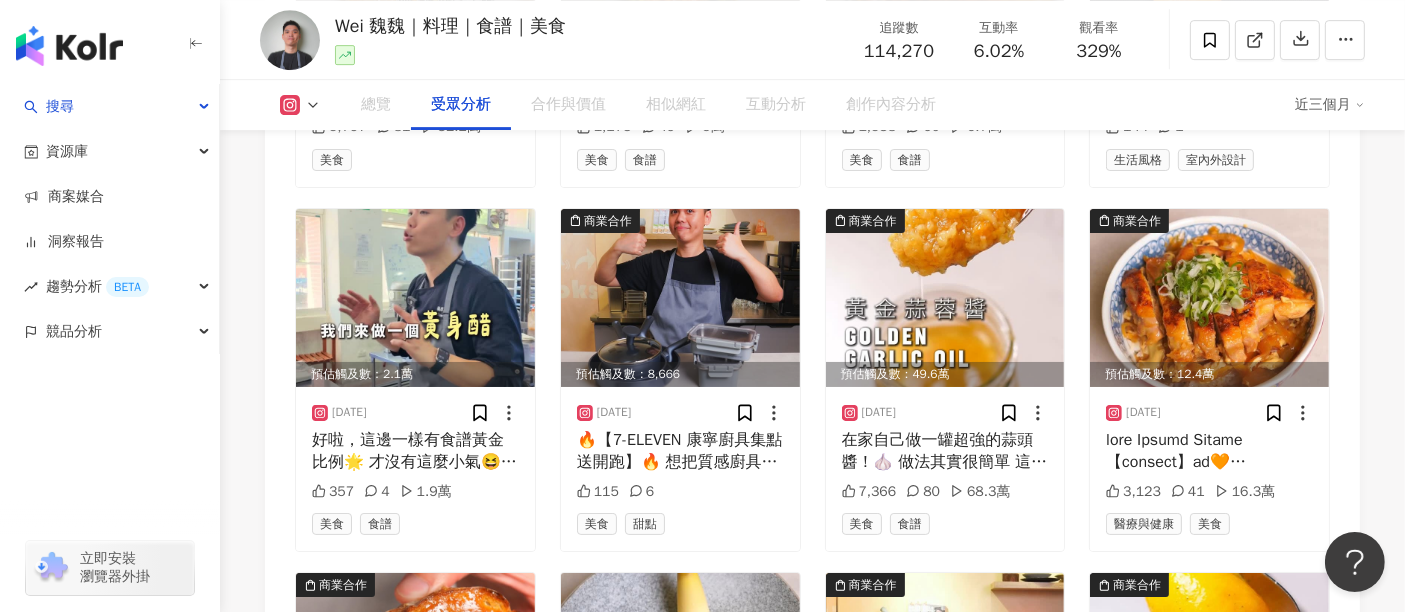 scroll, scrollTop: 1685, scrollLeft: 0, axis: vertical 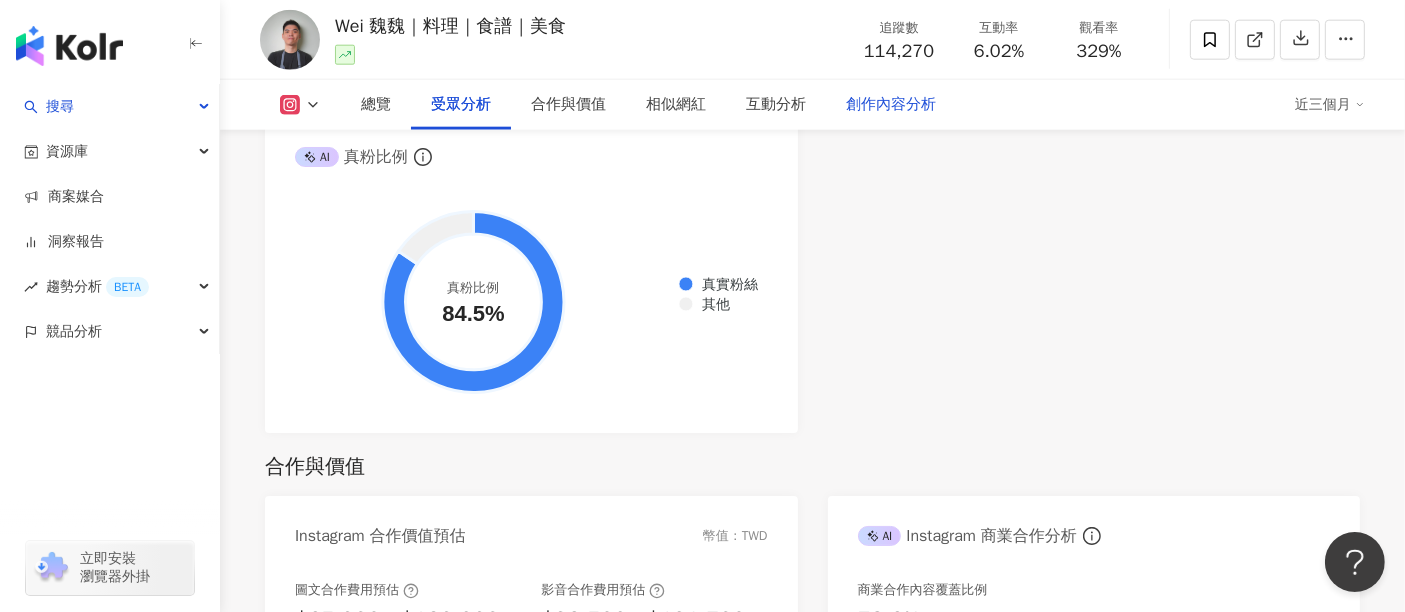 click on "創作內容分析" at bounding box center [891, 105] 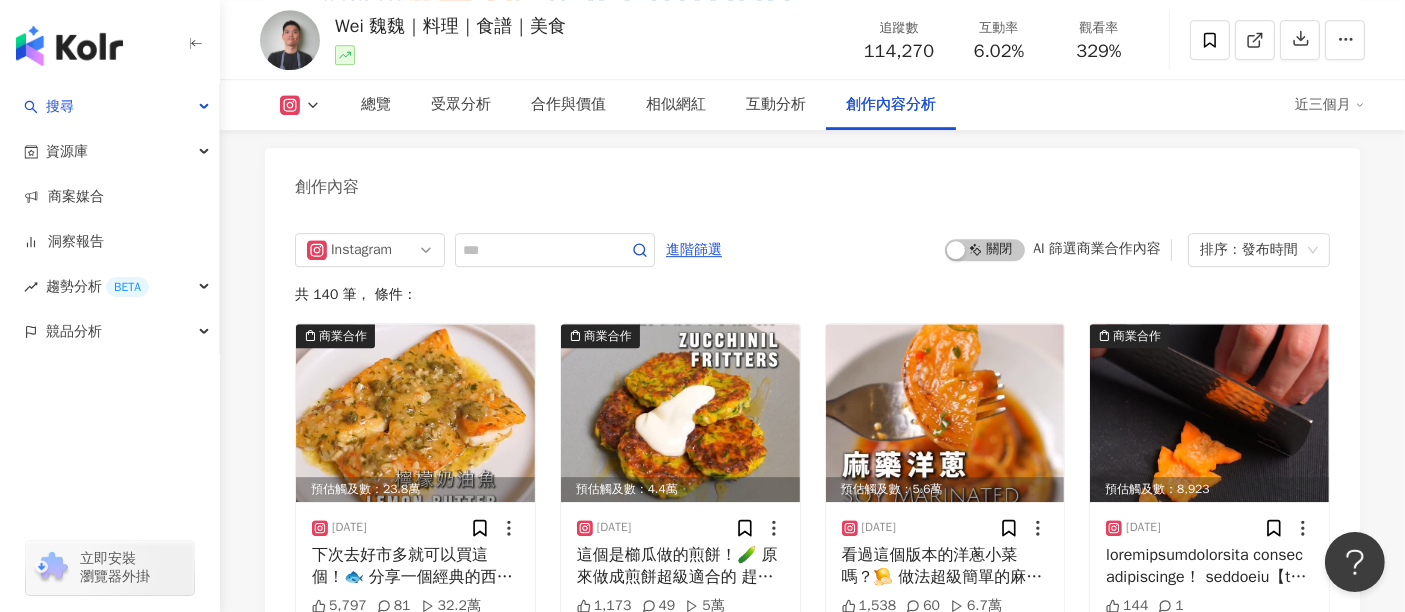 scroll, scrollTop: 5977, scrollLeft: 0, axis: vertical 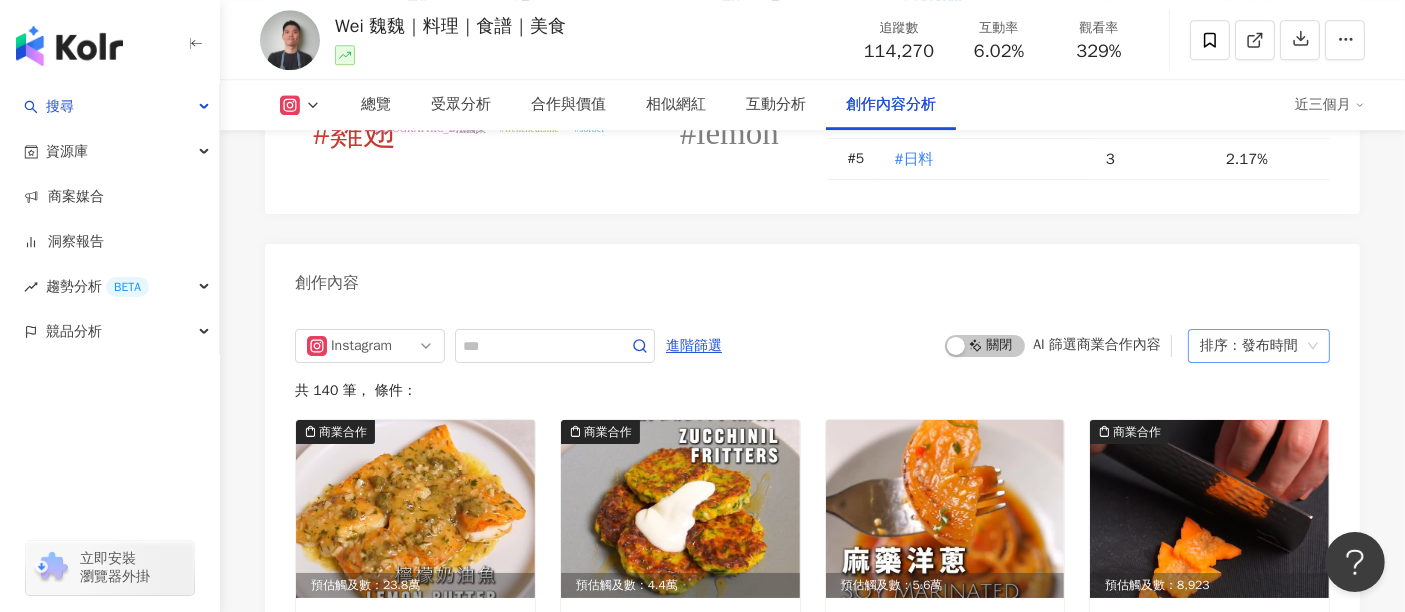 click on "排序：發布時間" at bounding box center (1250, 346) 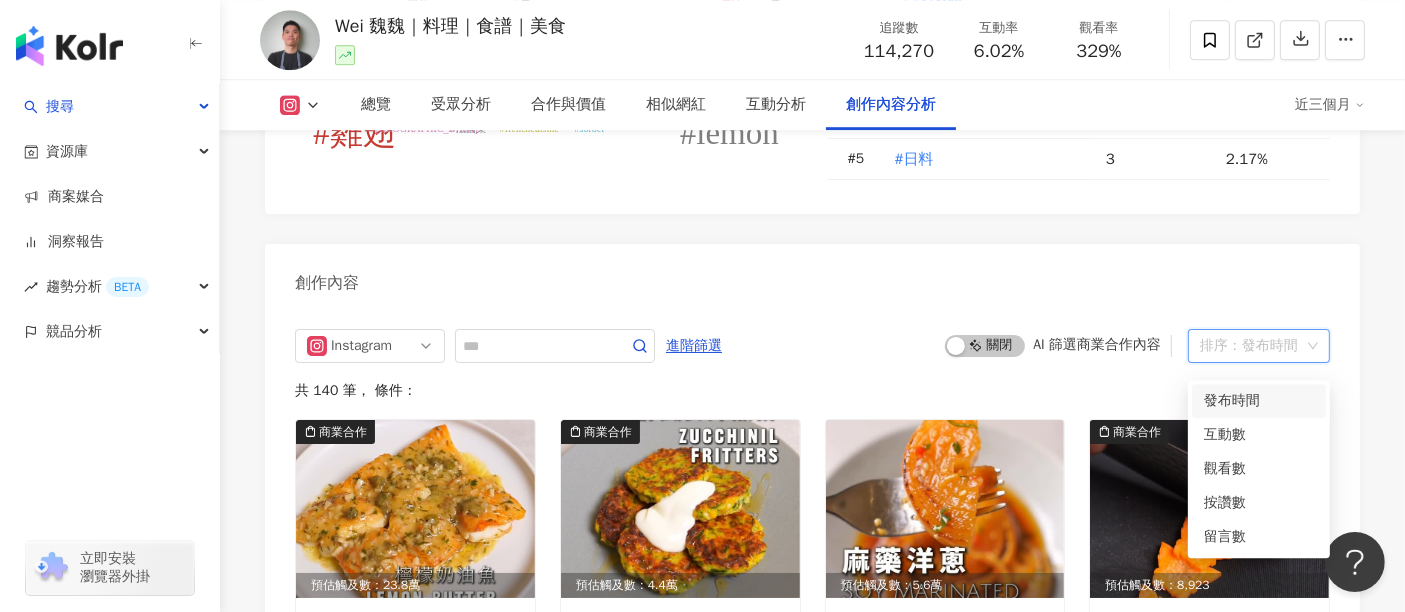 click on "排序：發布時間" at bounding box center [1250, 346] 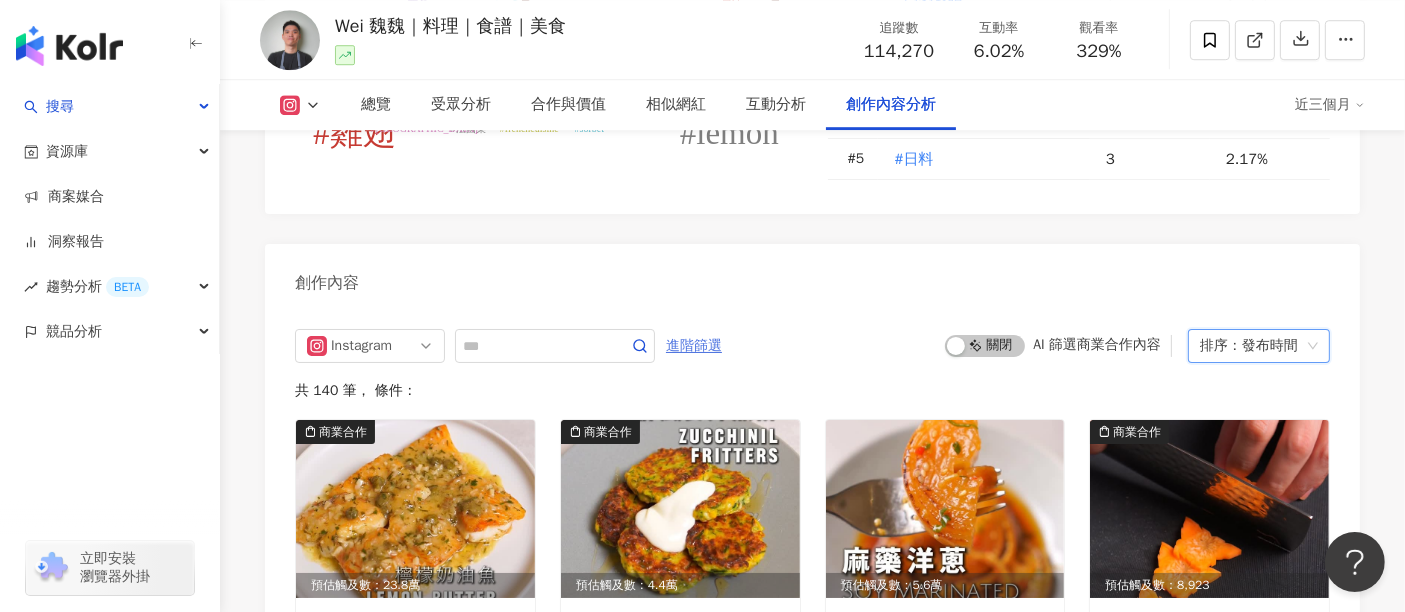 click on "進階篩選" at bounding box center (694, 346) 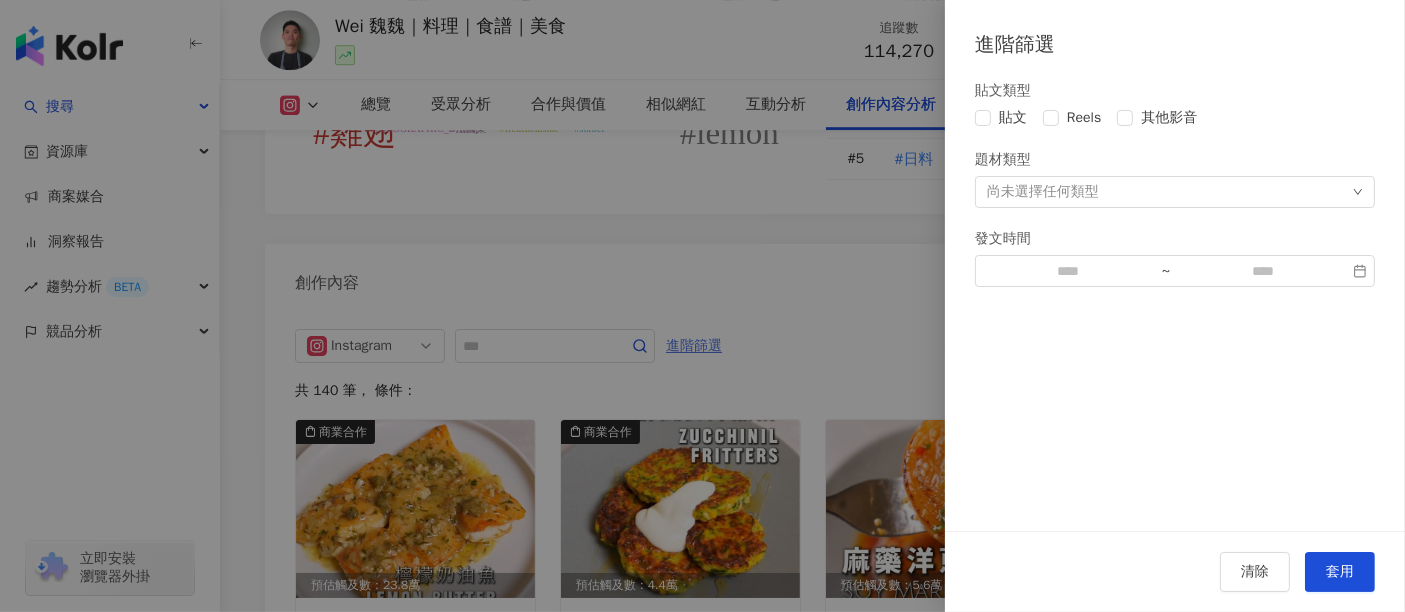 click at bounding box center [702, 306] 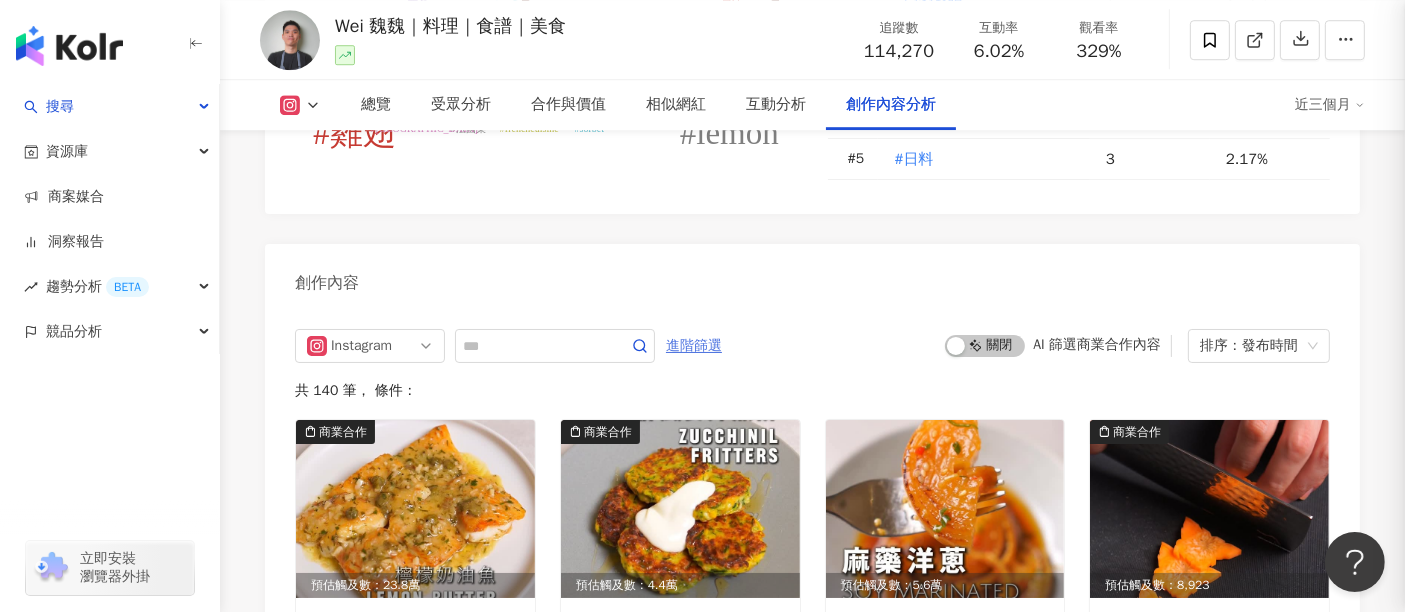 click on "進階篩選" at bounding box center [694, 346] 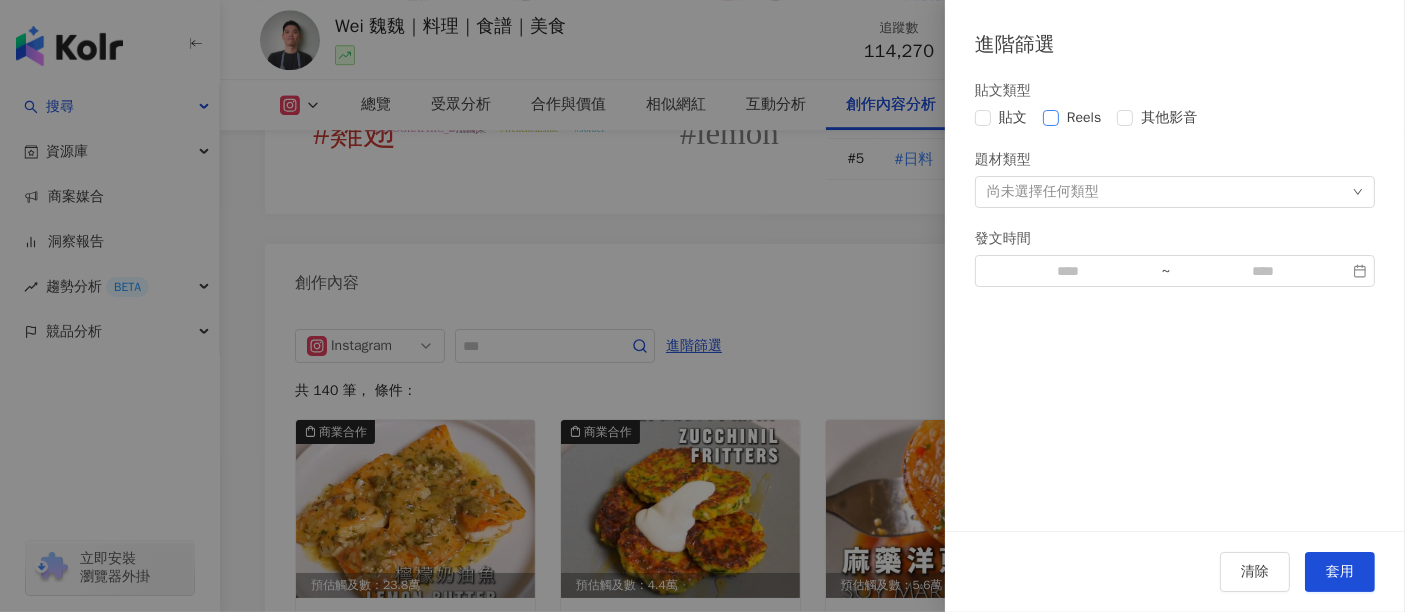 click on "Reels" at bounding box center [1076, 118] 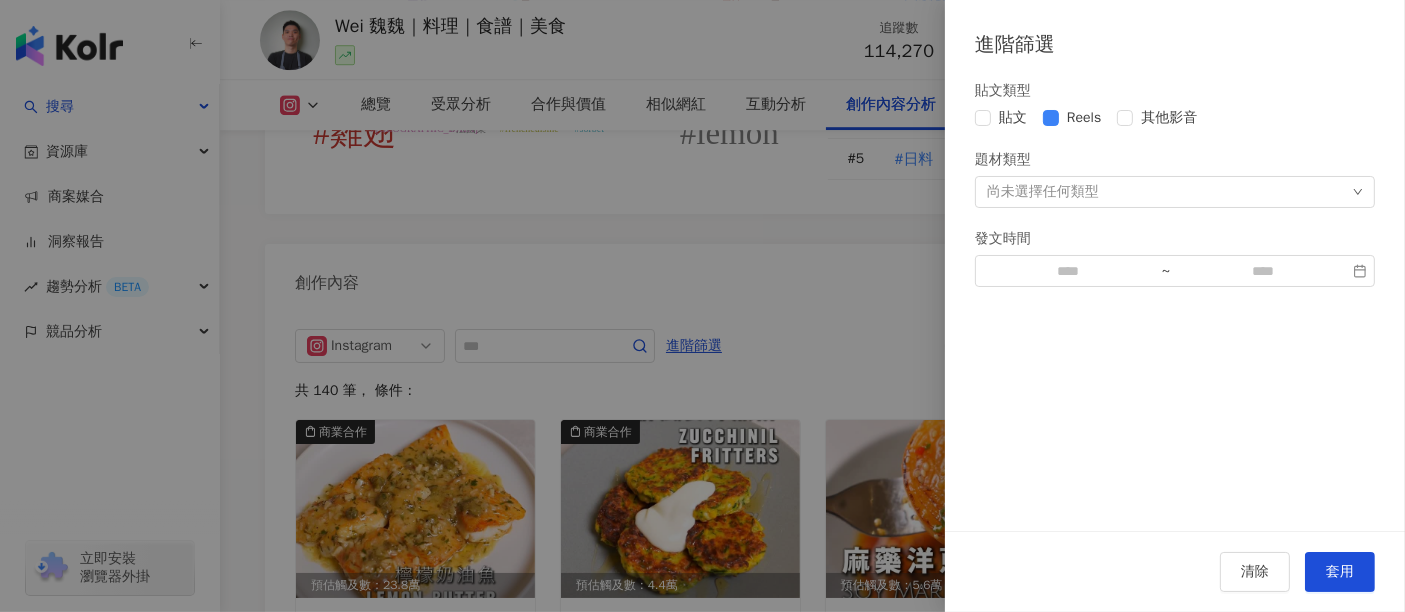 drag, startPoint x: 1331, startPoint y: 565, endPoint x: 1210, endPoint y: 516, distance: 130.54501 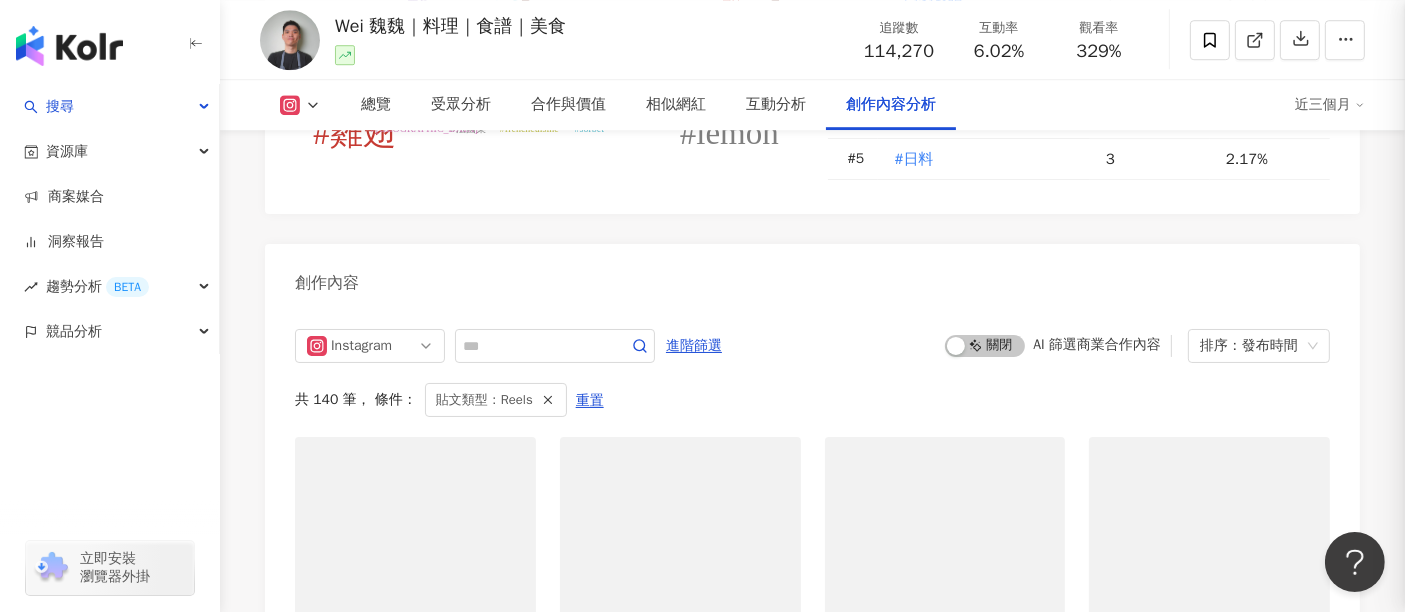 scroll, scrollTop: 6103, scrollLeft: 0, axis: vertical 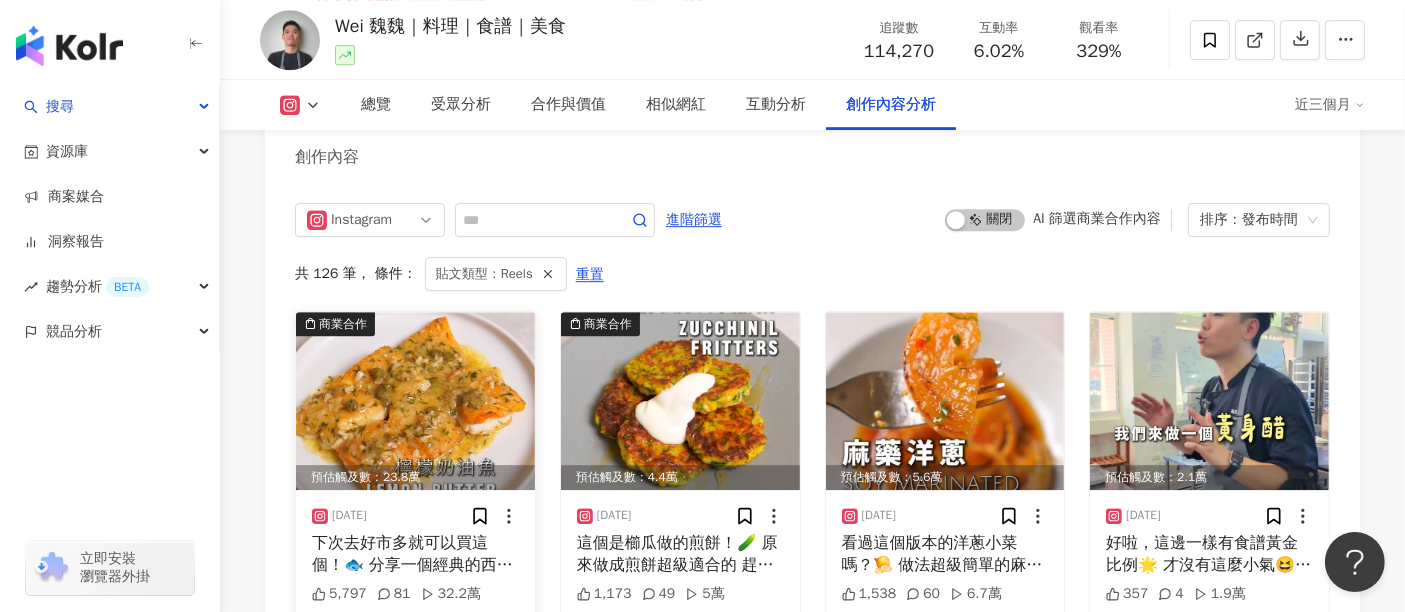 click at bounding box center [415, 401] 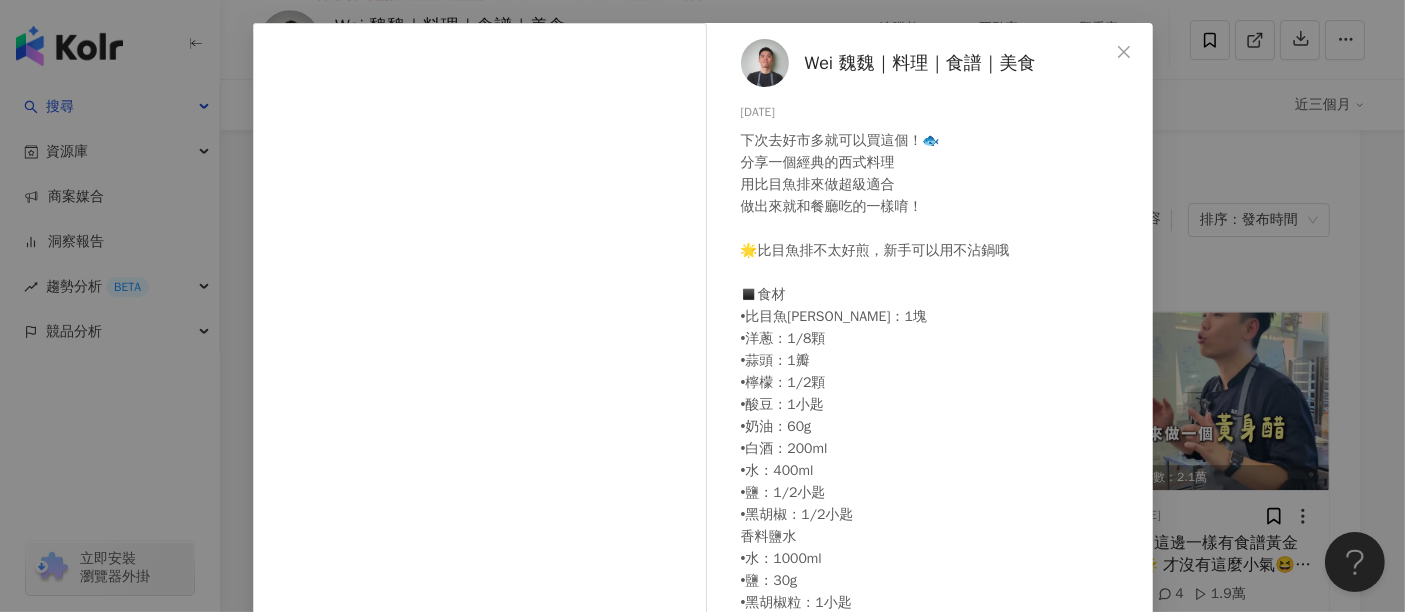 scroll, scrollTop: 111, scrollLeft: 0, axis: vertical 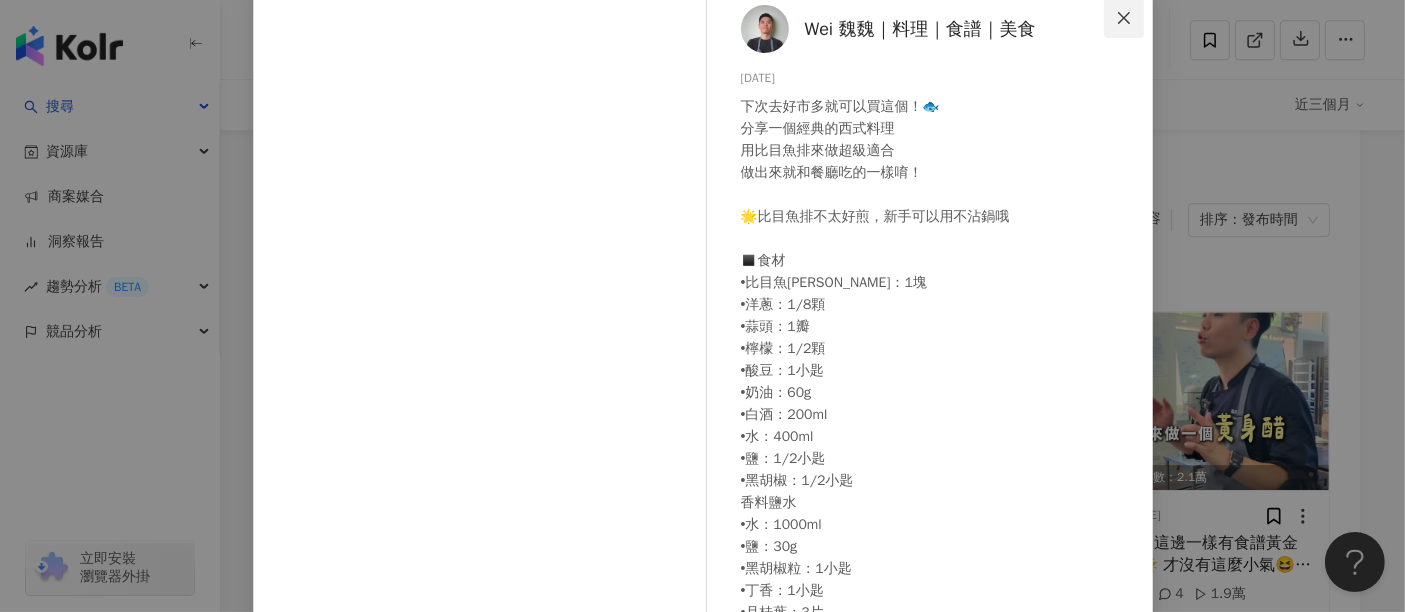 click 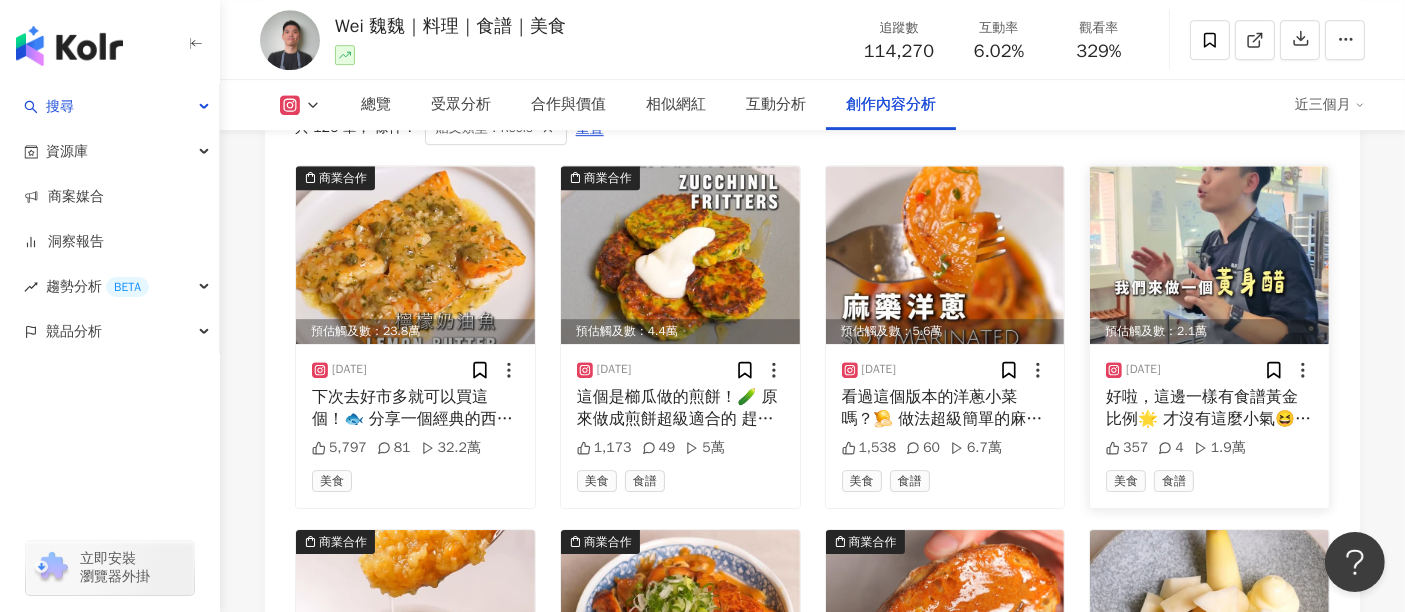 scroll, scrollTop: 6214, scrollLeft: 0, axis: vertical 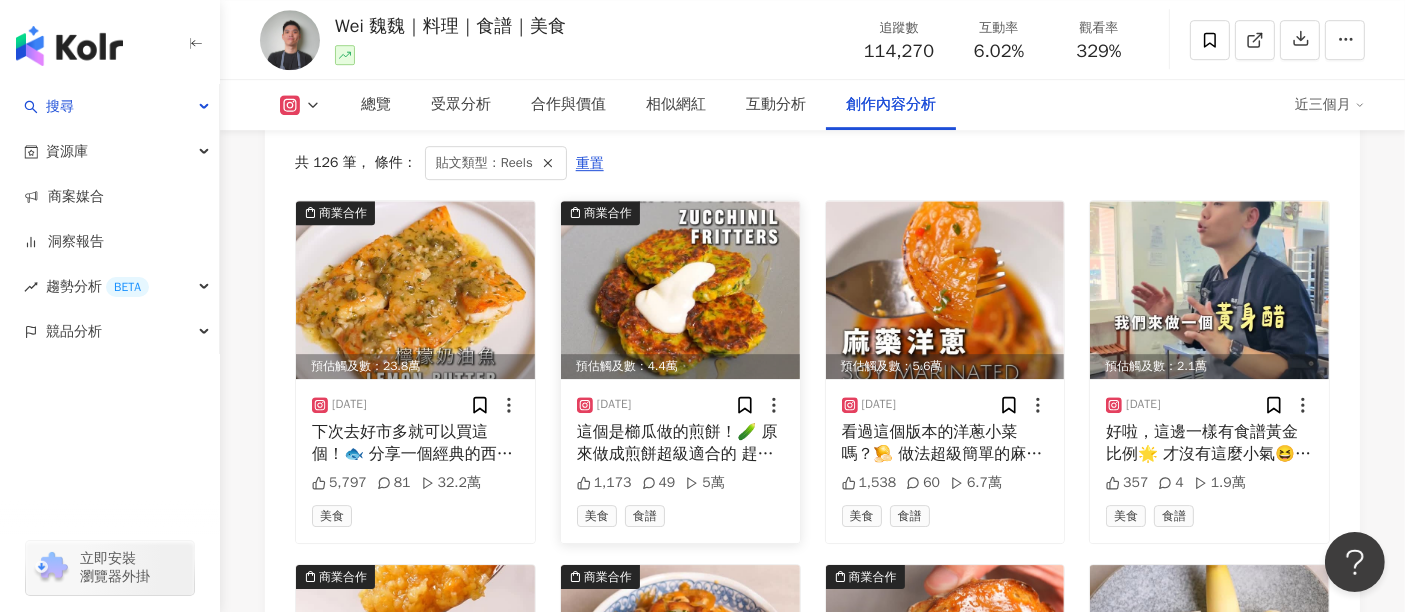 click at bounding box center [680, 290] 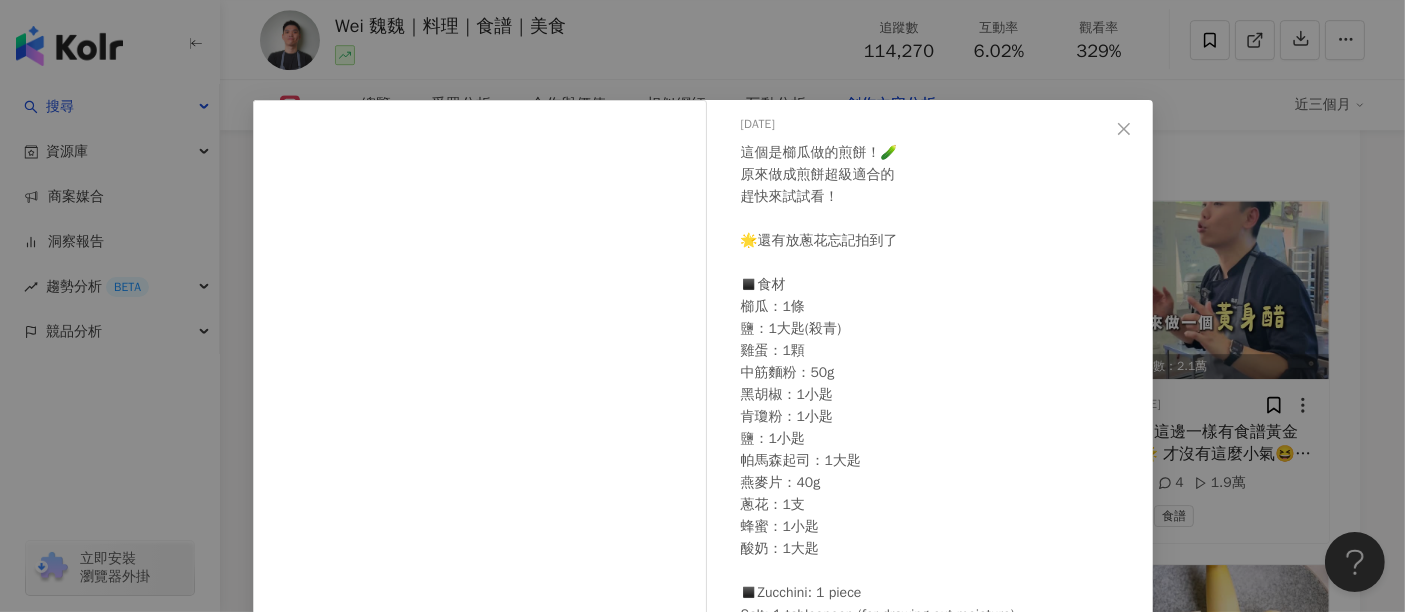 scroll, scrollTop: 169, scrollLeft: 0, axis: vertical 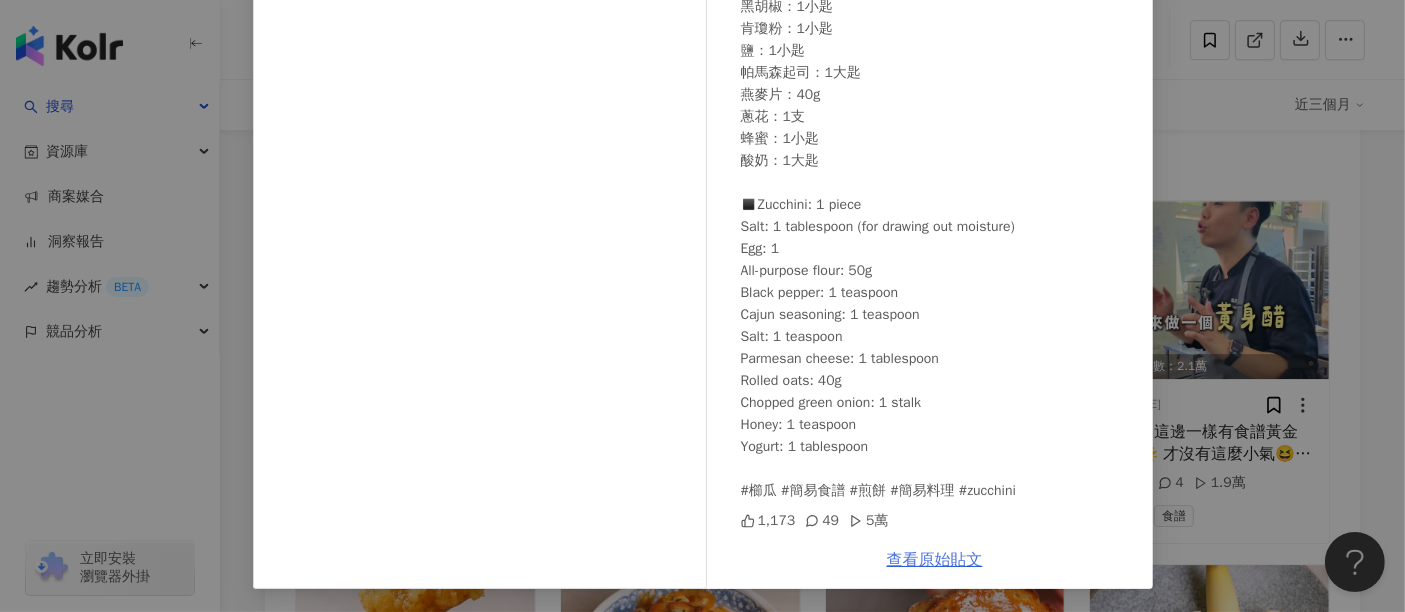 click on "查看原始貼文" at bounding box center [935, 560] 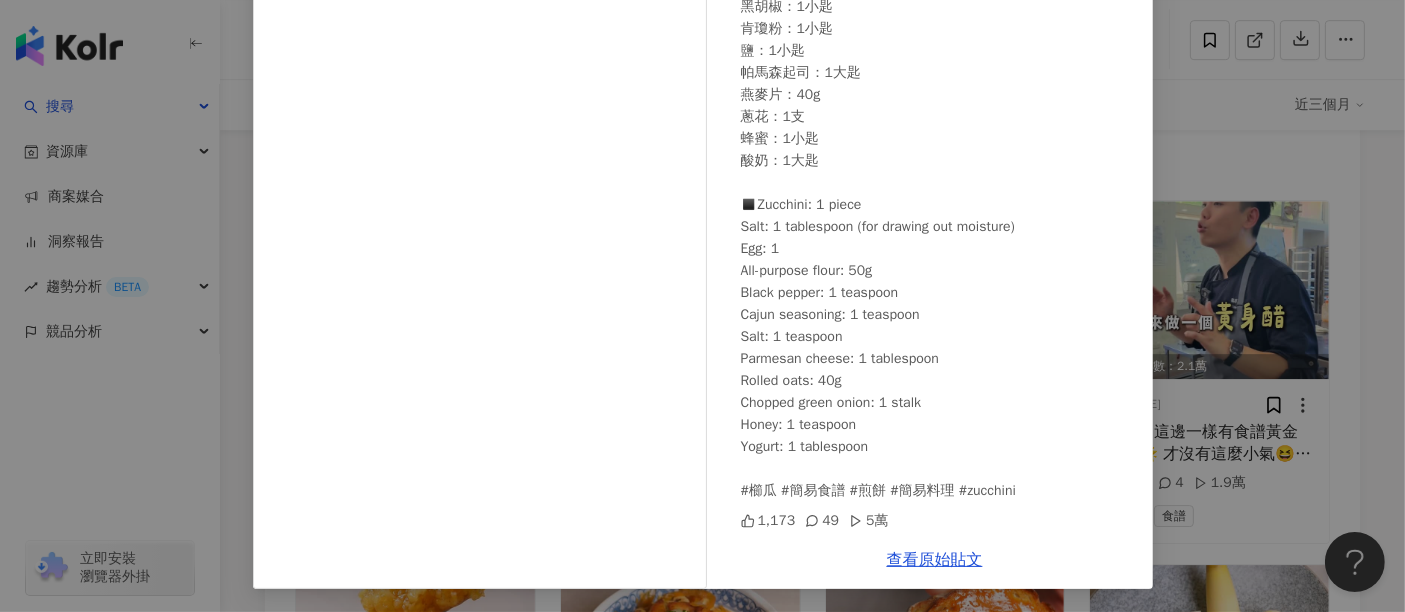 click on "Wei 魏魏｜料理｜食譜｜美食 [DATE] 這個是櫛瓜做的煎餅！🥒
原來做成煎餅超級適合的
趕快來試試看！
🌟還有放蔥花忘記拍到了
◼️食材
櫛瓜：1條
鹽：1大匙(殺青)
雞蛋：1顆
中筋麵粉：50g
黑胡椒：1小匙
肯瓊粉：1小匙
鹽：1小匙
帕馬森起司：1大匙
燕麥片：40g
蔥花：1支
蜂蜜：1小匙
酸奶：1大匙
◼️Zucchini: 1 piece
Salt: 1 tablespoon (for drawing out moisture)
Egg: 1
All-purpose flour: 50g
Black pepper: 1 teaspoon
Cajun seasoning: 1 teaspoon
Salt: 1 teaspoon
Parmesan cheese: 1 tablespoon
Rolled oats: 40g
Chopped green onion: 1 stalk
Honey: 1 teaspoon
Yogurt: 1 tablespoon
#櫛瓜 #簡易食譜 #煎餅 #簡易料理 #zucchini 1,173 49 5萬 查看原始貼文" at bounding box center (702, 306) 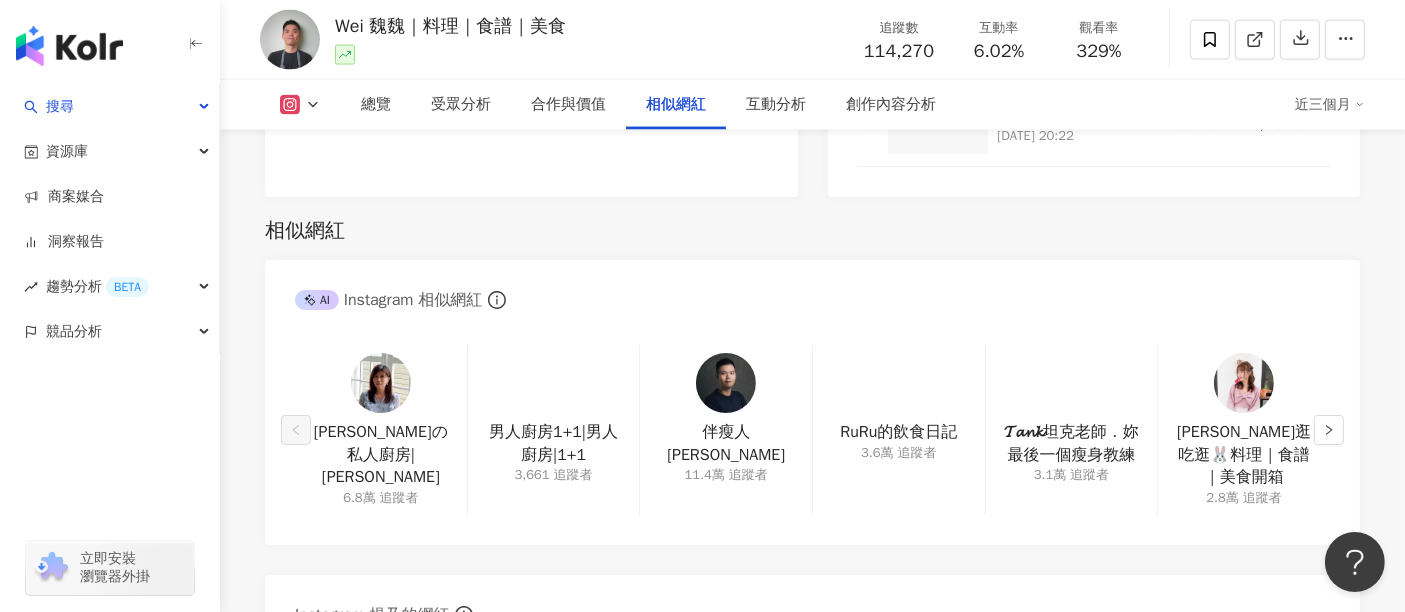 scroll, scrollTop: 3103, scrollLeft: 0, axis: vertical 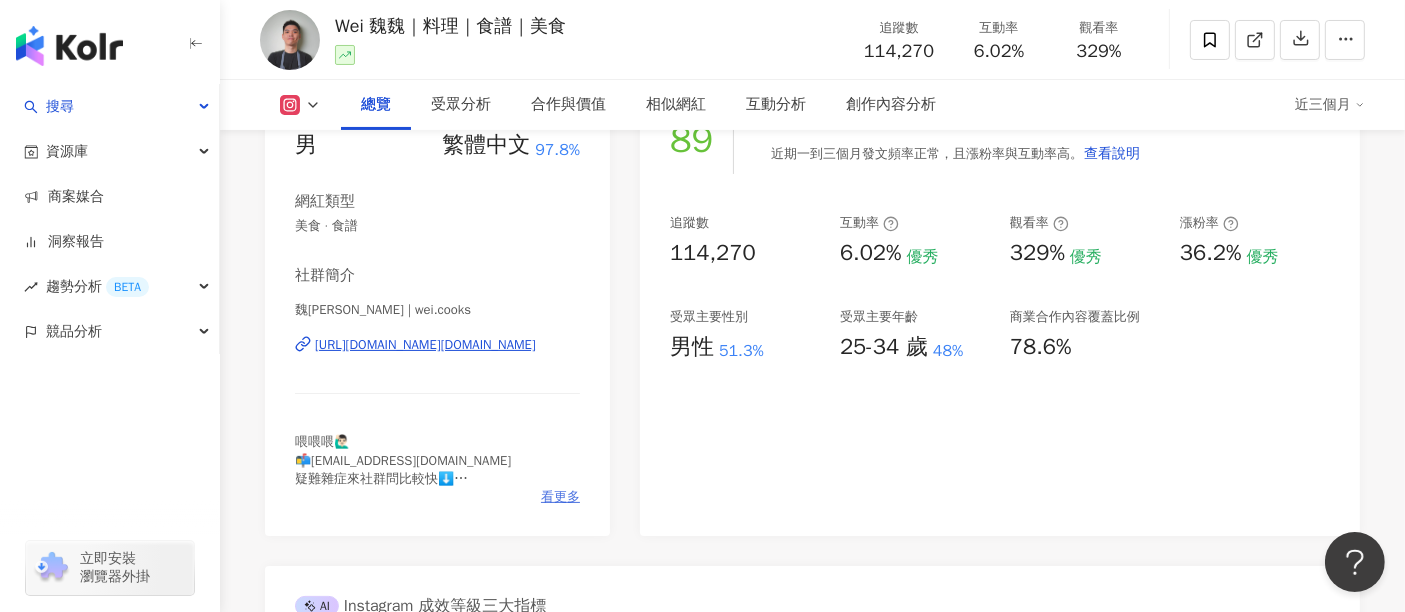click on "看更多" at bounding box center (560, 497) 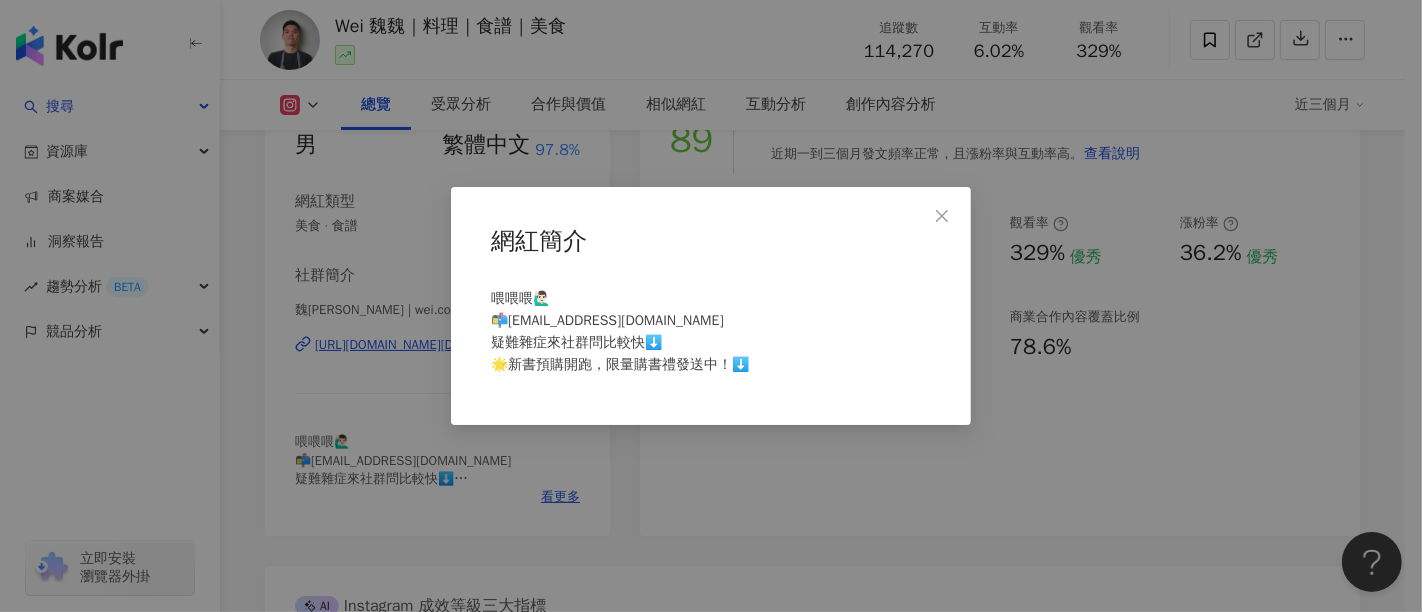 click on "網紅簡介 喂喂喂🙋🏻‍♂️
📬[EMAIL_ADDRESS][DOMAIN_NAME]
疑難雜症來社群問比較快⬇️
🌟新書預購開跑，限量購書禮發送中！⬇️" at bounding box center (711, 306) 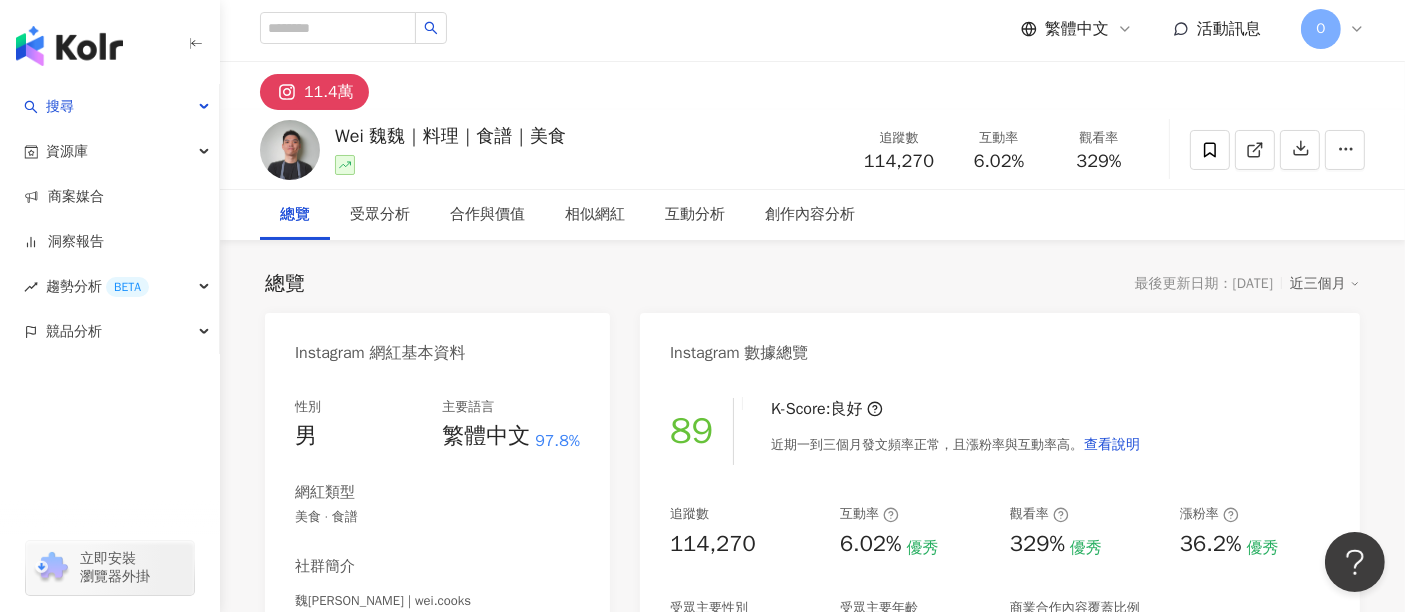 scroll, scrollTop: 0, scrollLeft: 0, axis: both 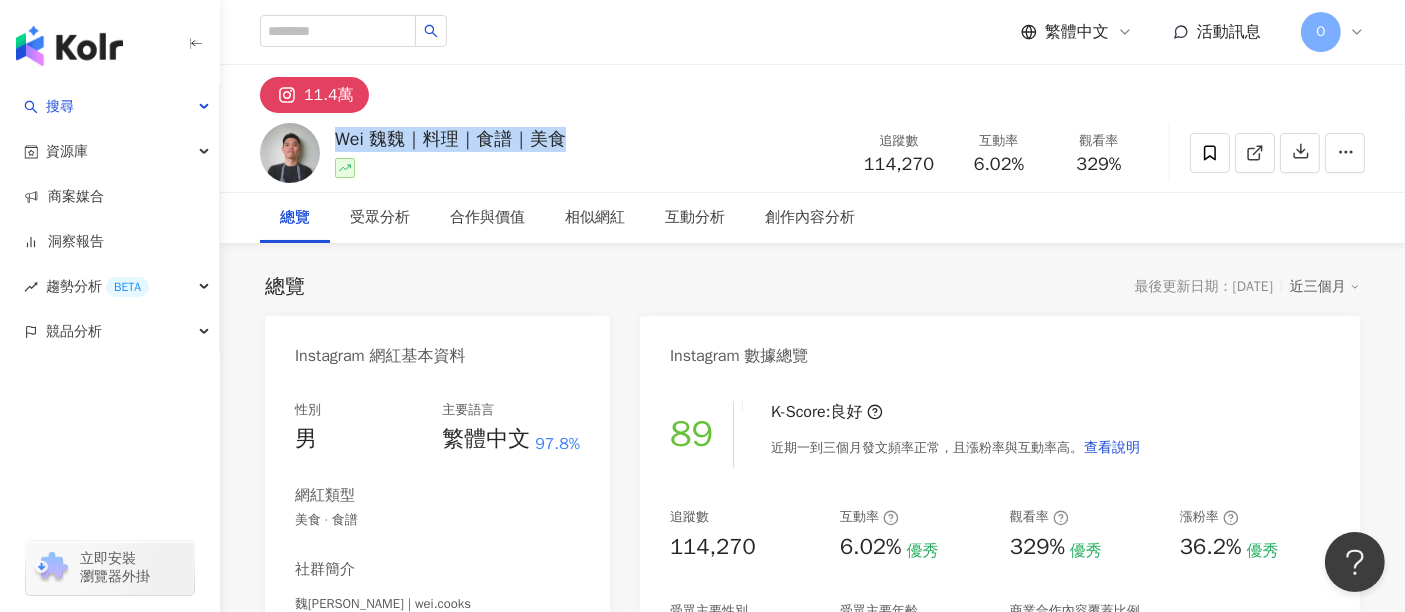 drag, startPoint x: 582, startPoint y: 135, endPoint x: 334, endPoint y: 137, distance: 248.00807 